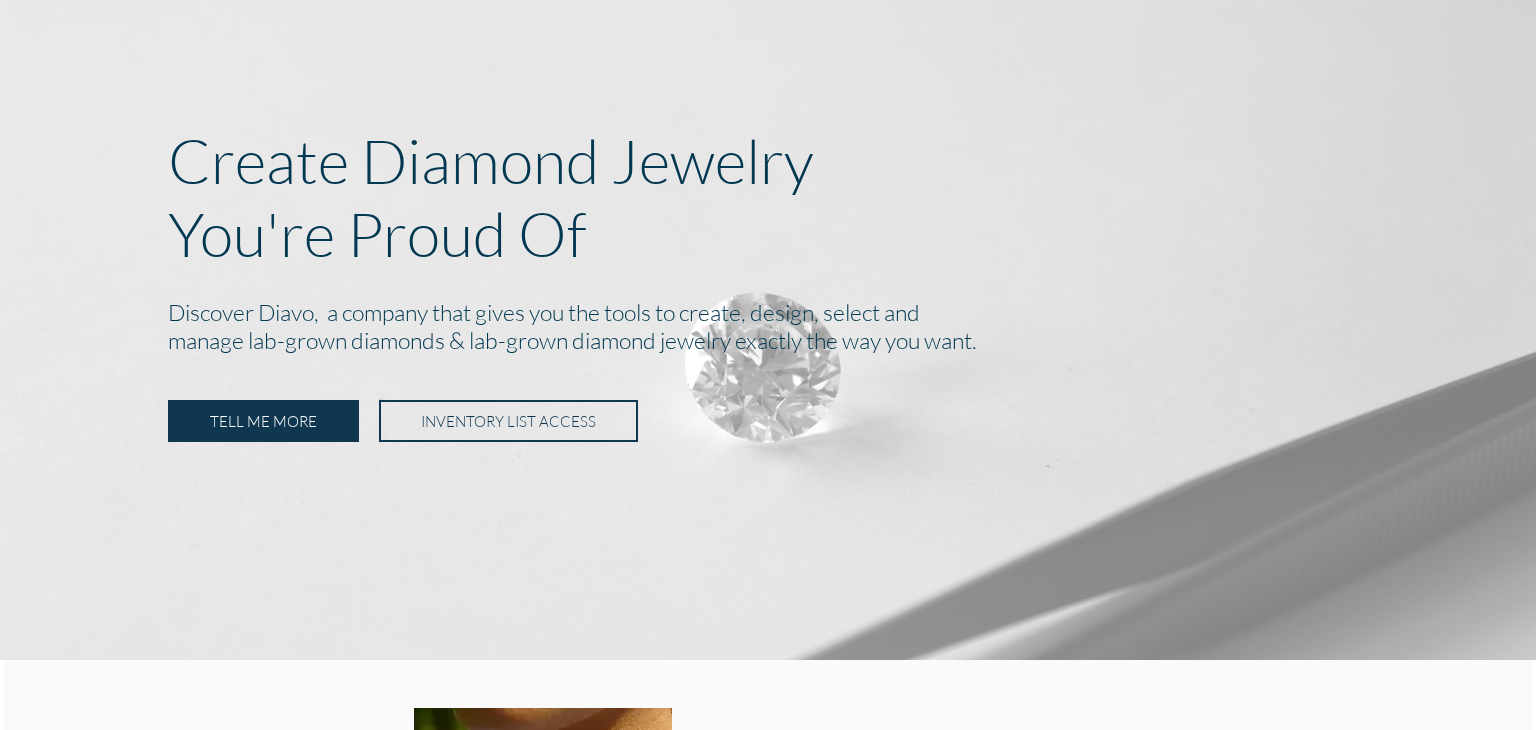 scroll, scrollTop: 0, scrollLeft: 0, axis: both 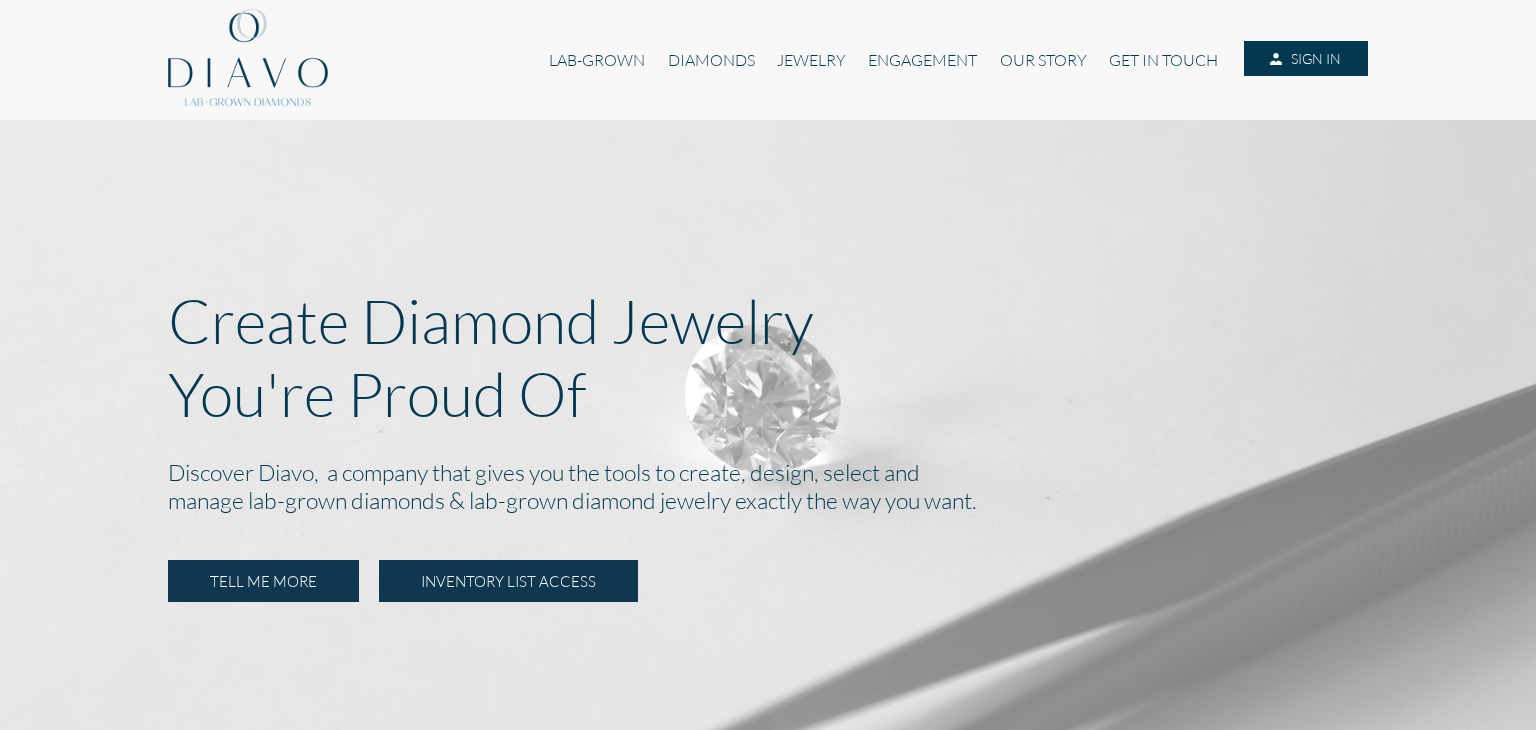 click on "INVENTORY LIST ACCESS" at bounding box center [508, 581] 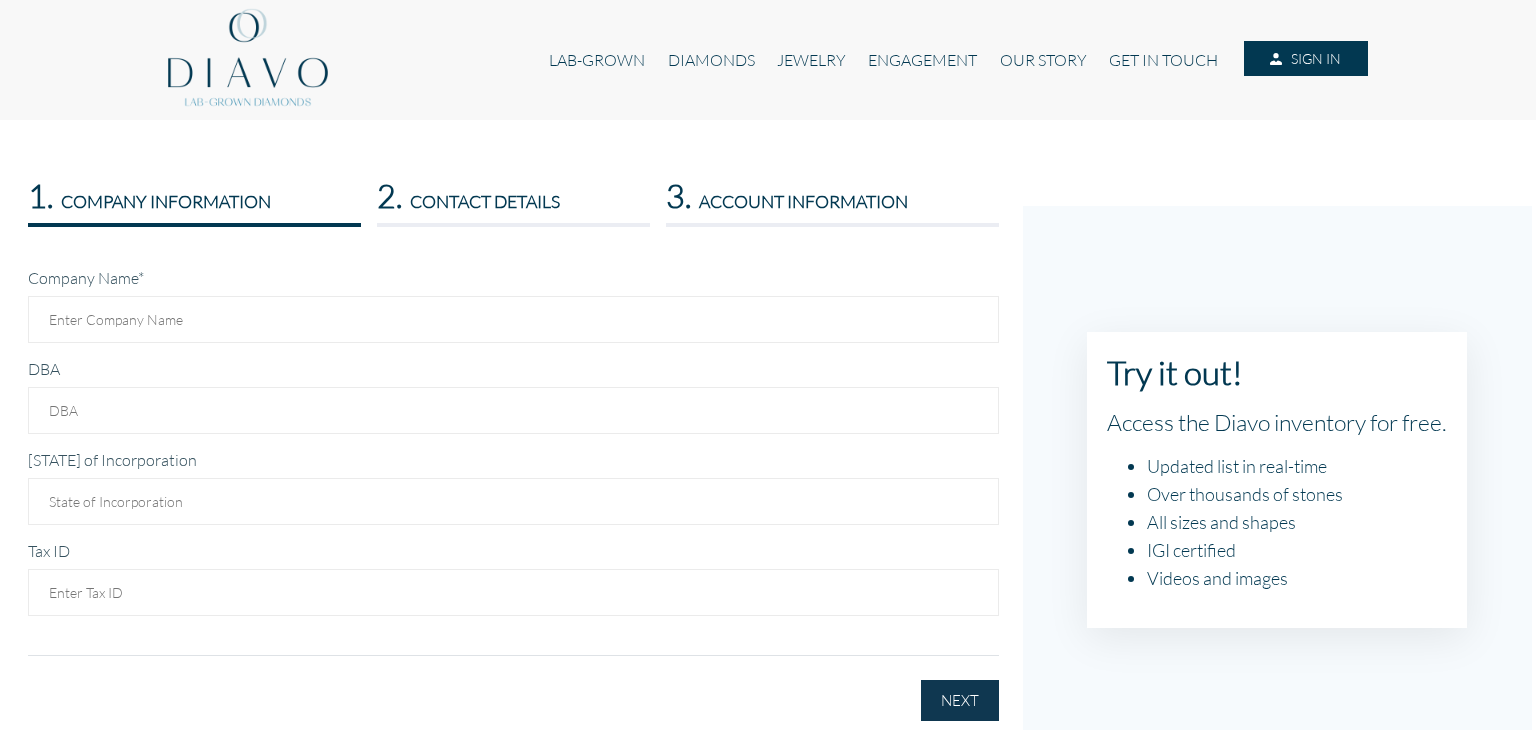 scroll, scrollTop: 0, scrollLeft: 0, axis: both 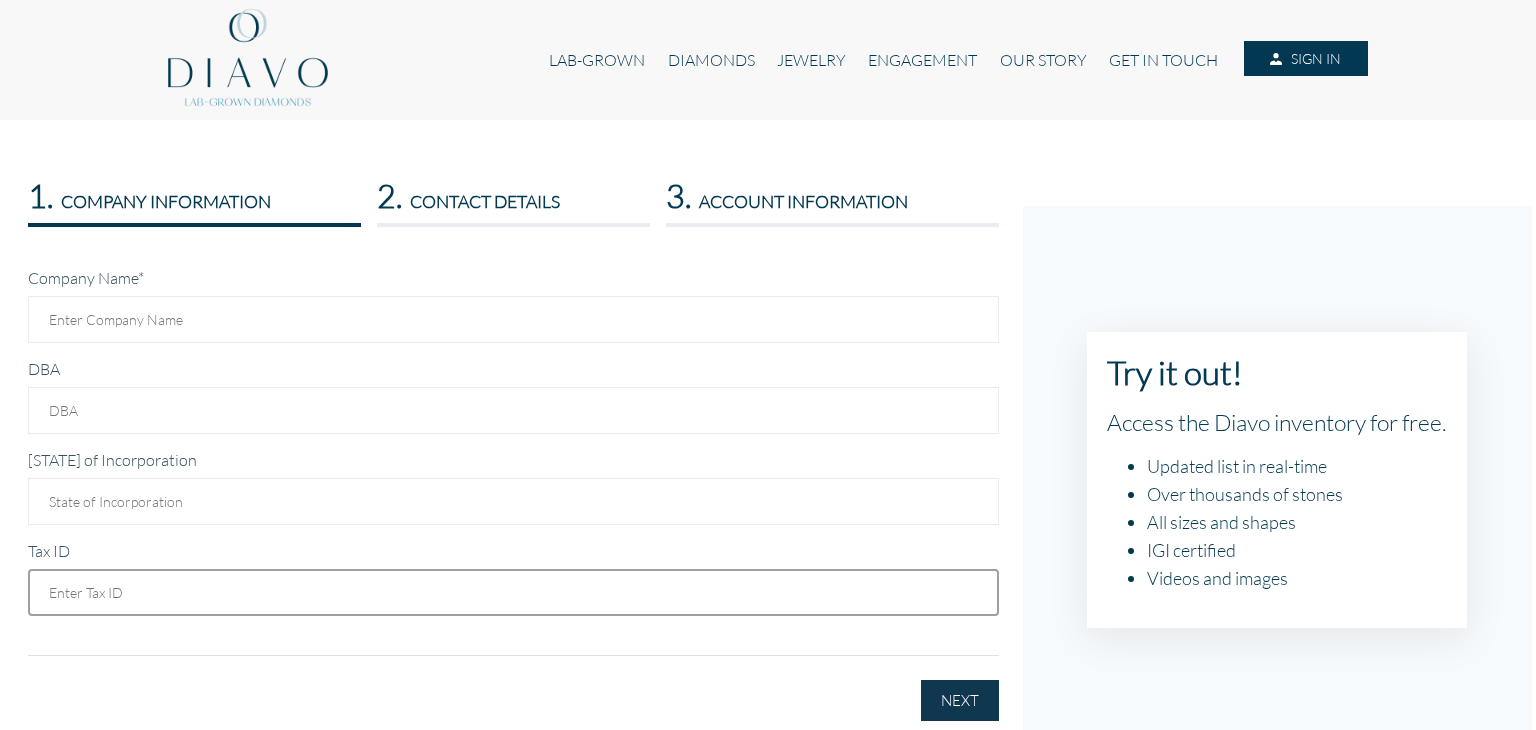 type on "[PHONE]" 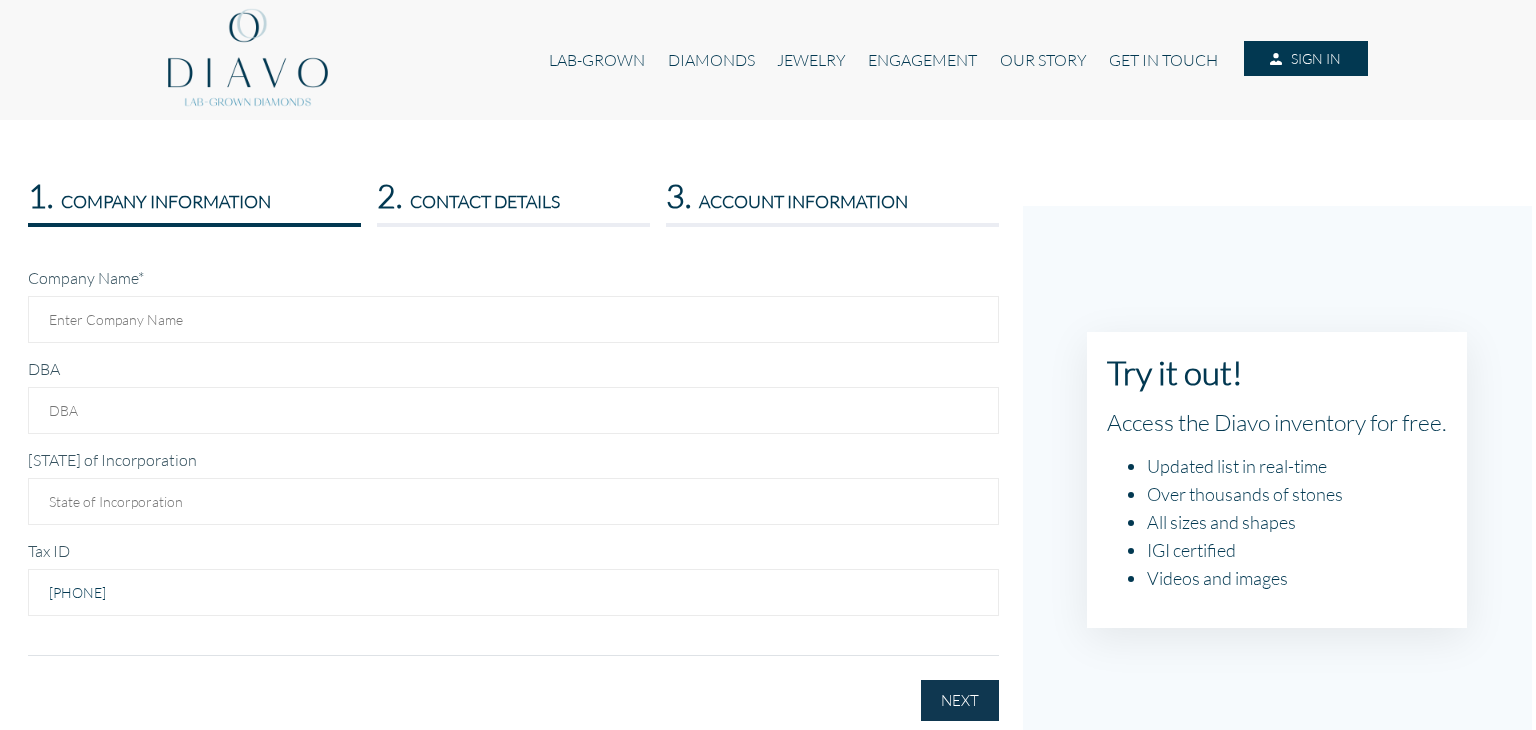 click on "Try it out!
Access the Diavo inventory for free.
Updated list in real-time
Over thousands of stones
All sizes and shapes
IGI certified
Videos and images" at bounding box center [1277, 480] 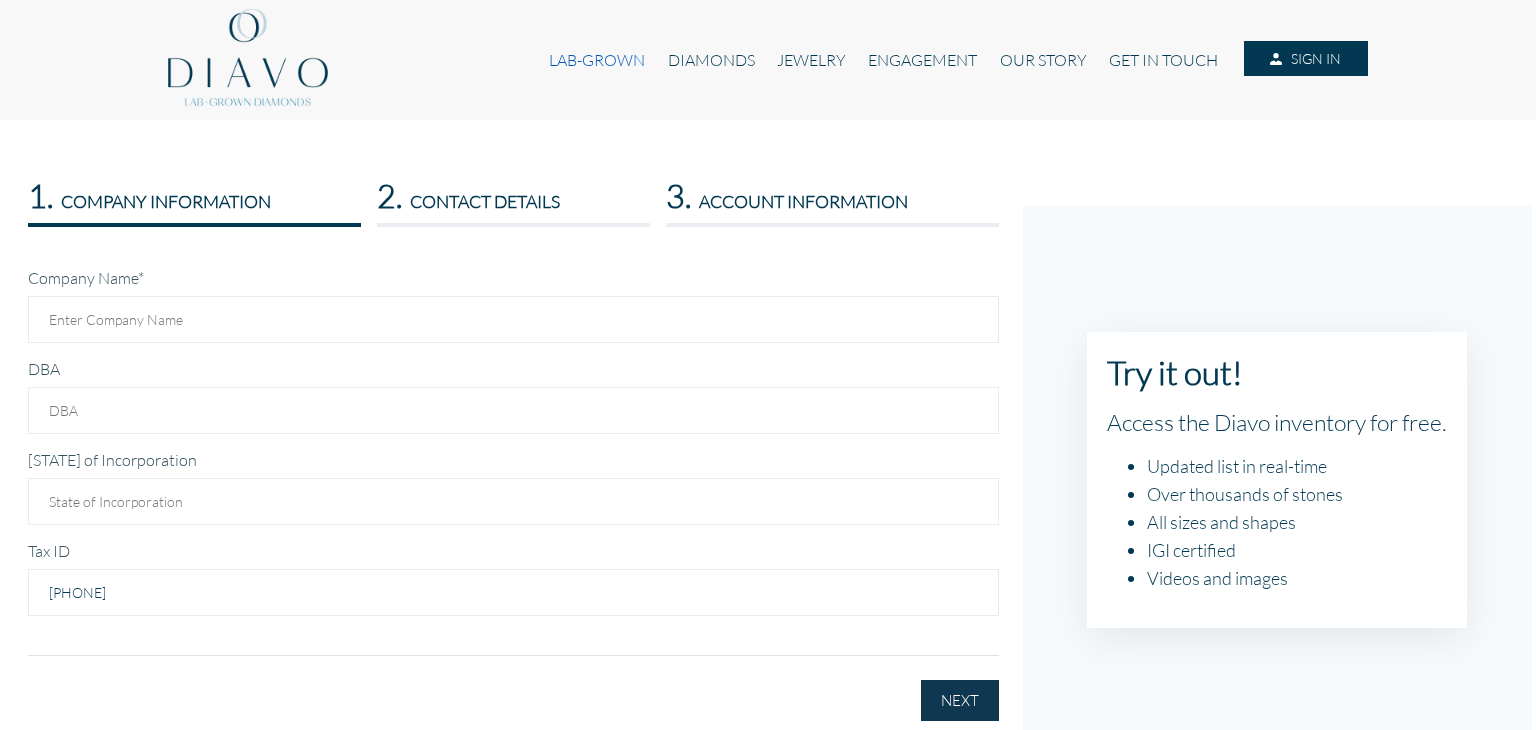 click on "LAB-GROWN" at bounding box center (597, 60) 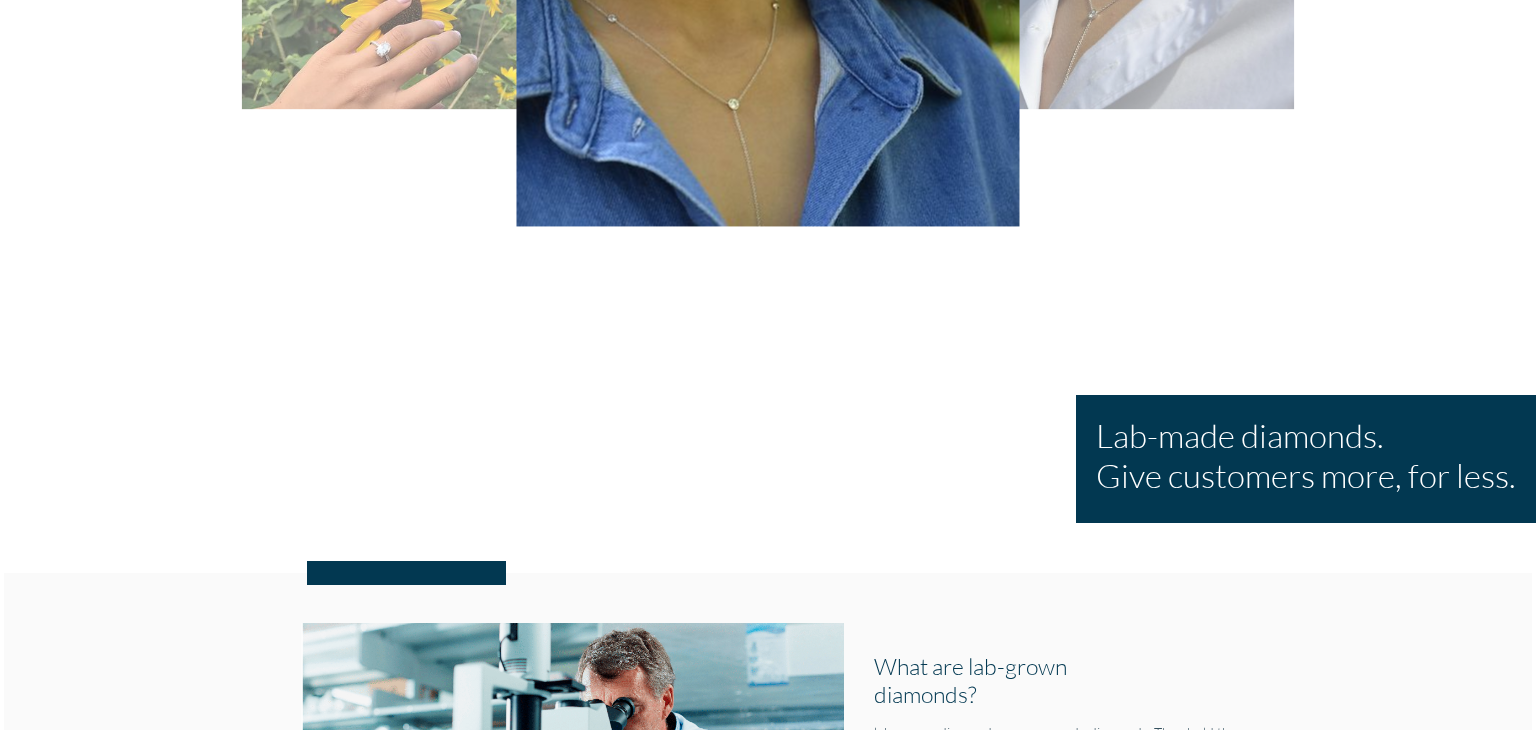 scroll, scrollTop: 284, scrollLeft: 0, axis: vertical 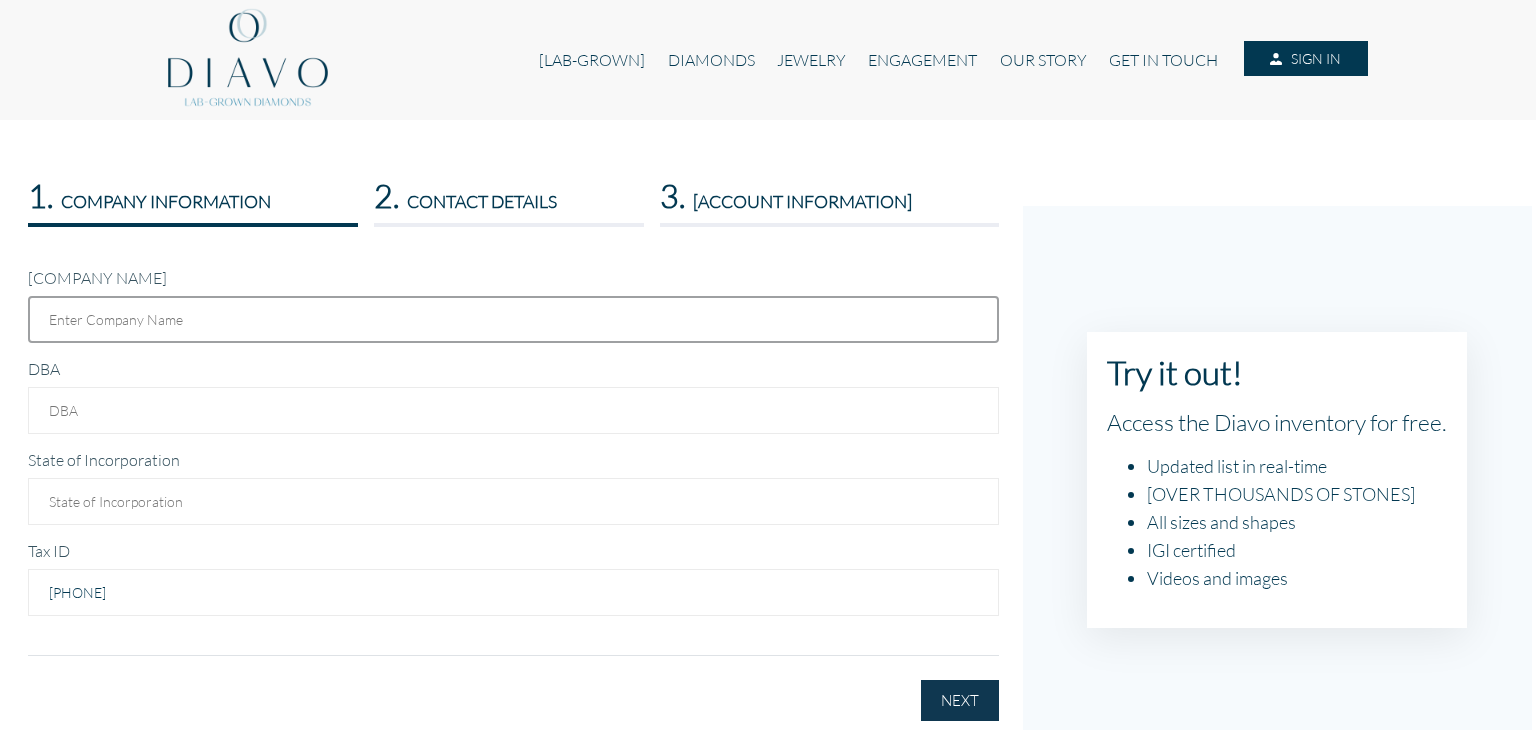 click at bounding box center [513, 319] 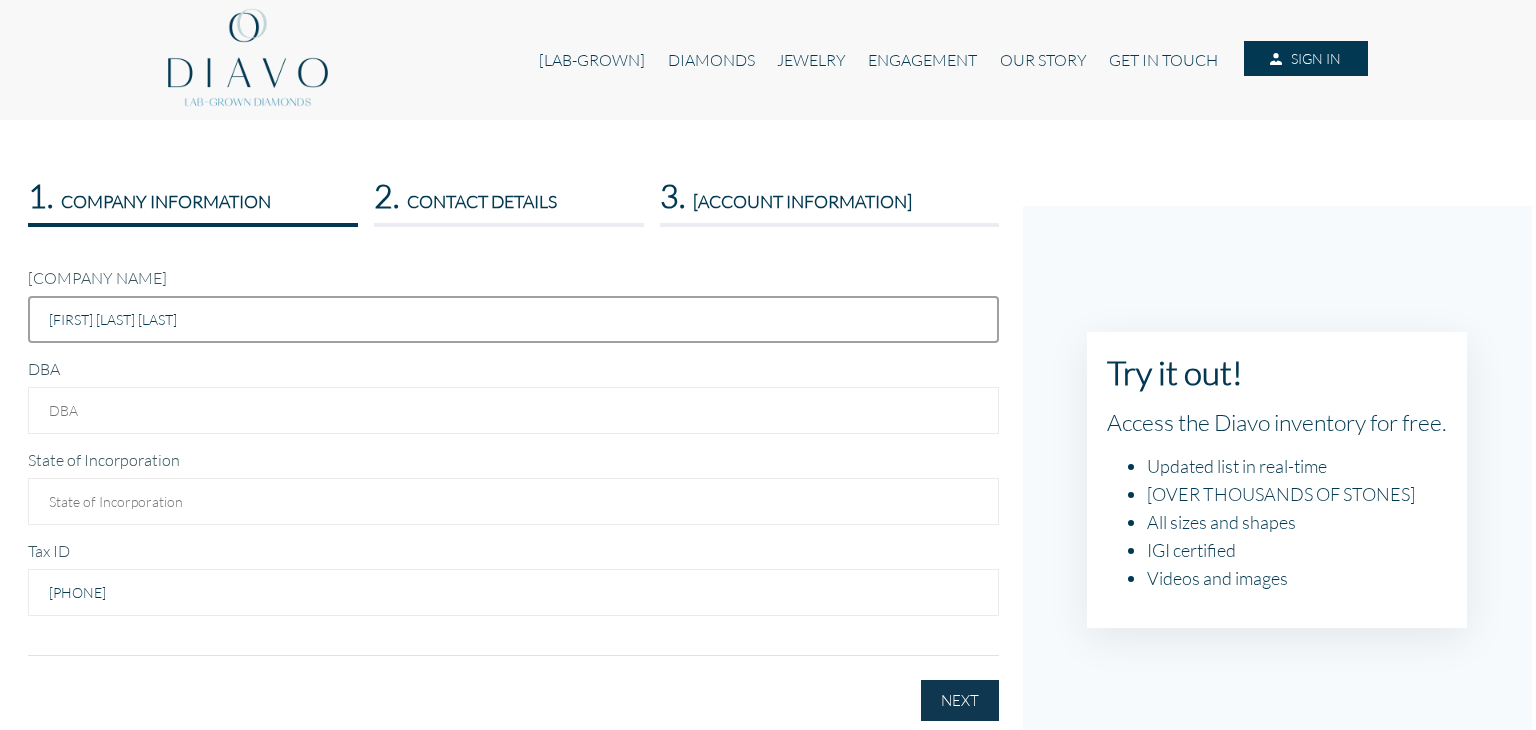 type on "Destiny Hall Designs" 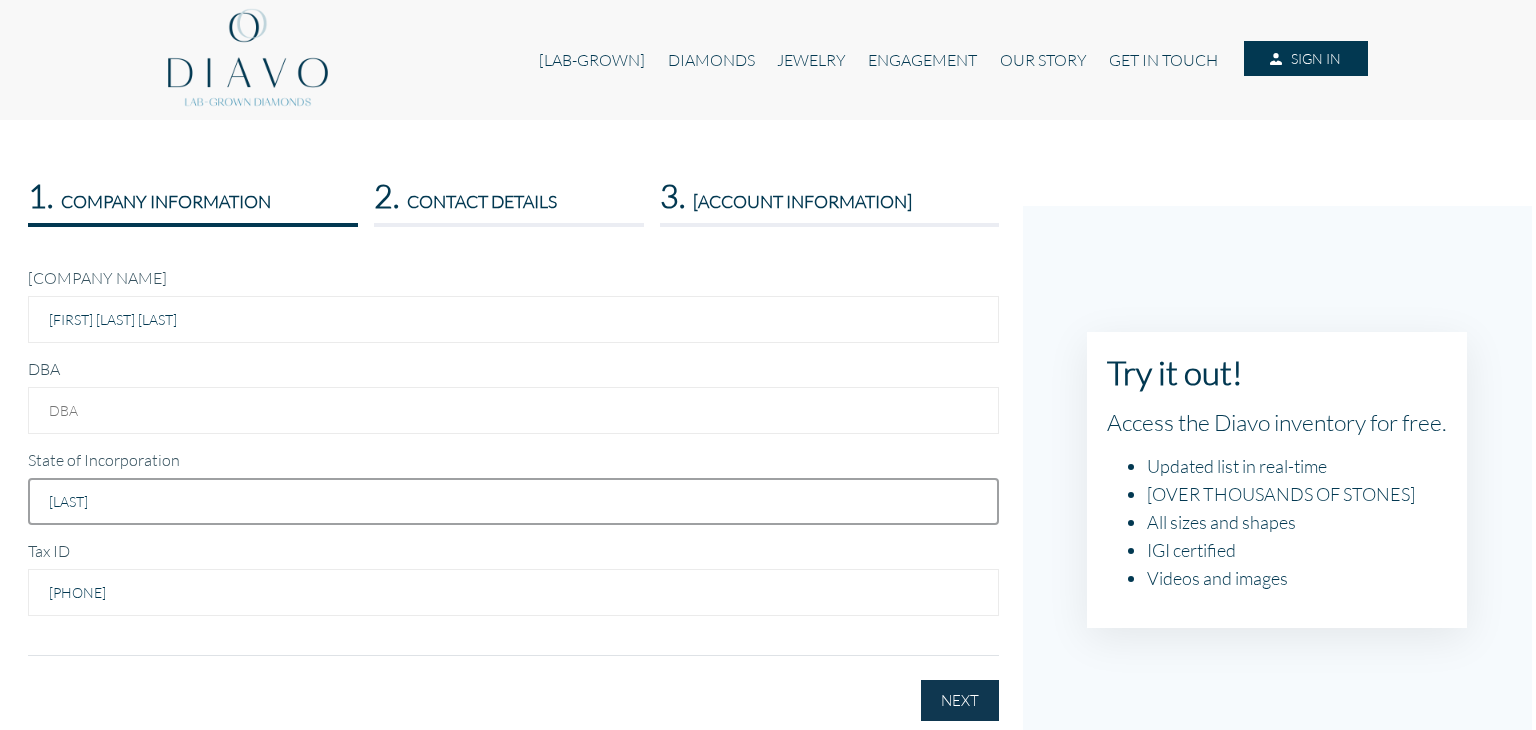 type on "South Carolina" 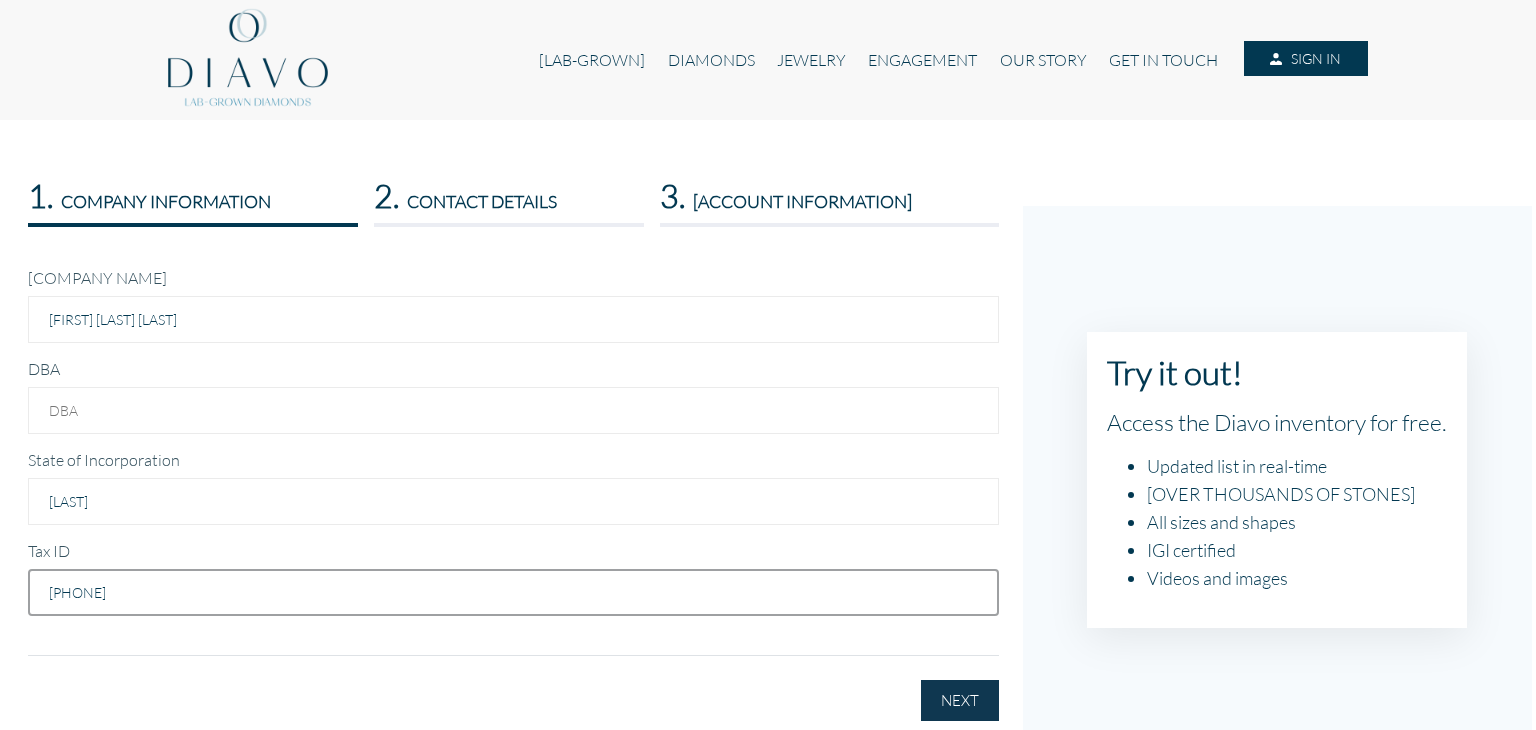 paste 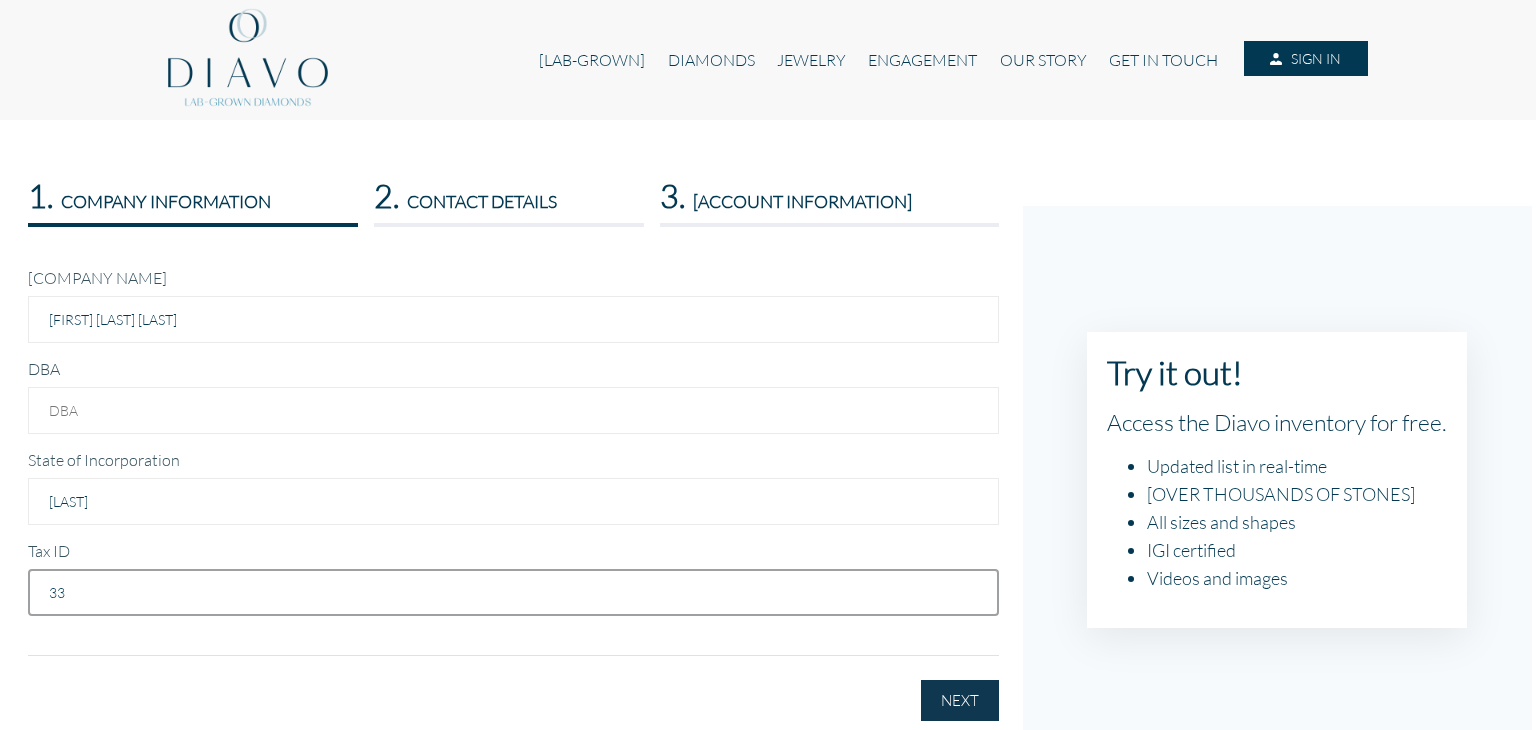 type on "3" 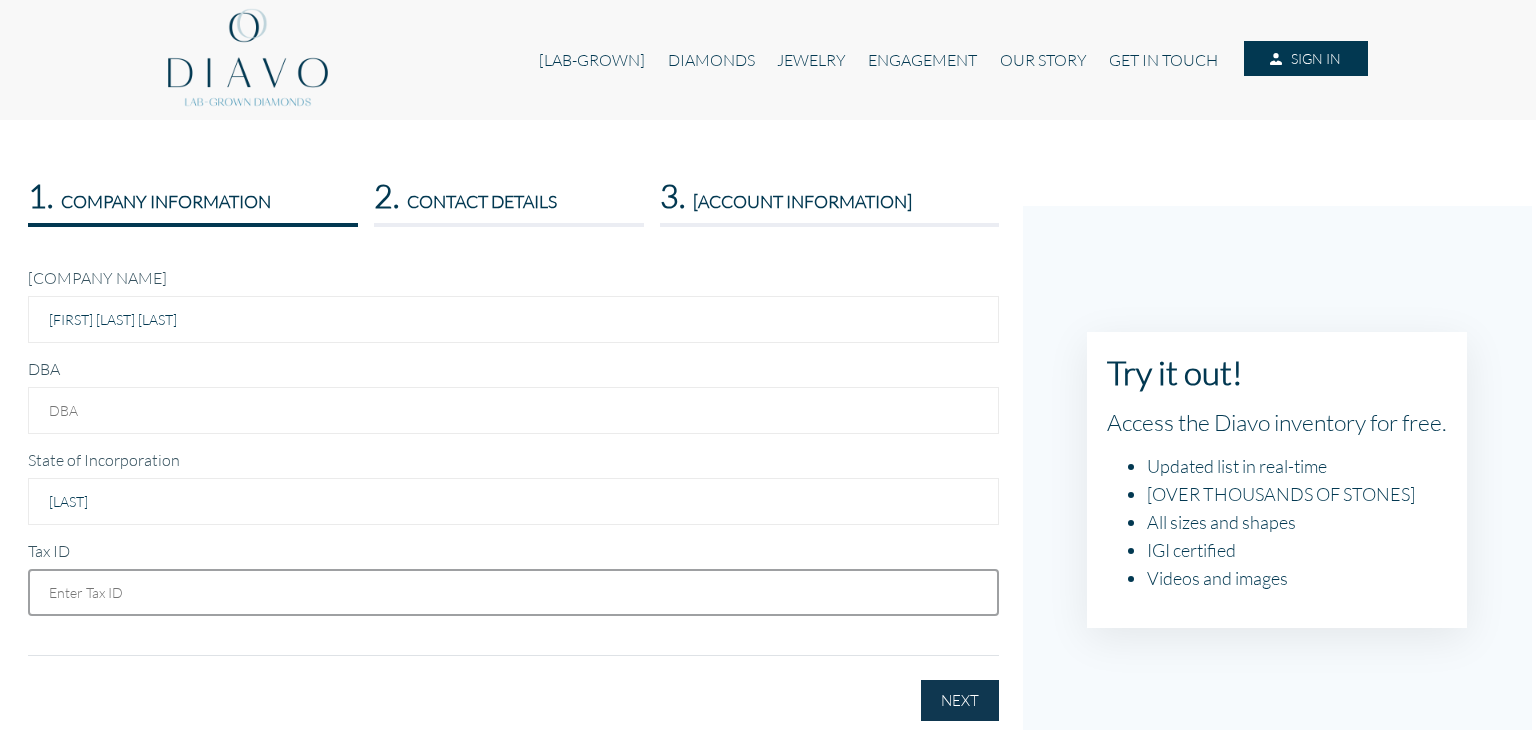 paste on "33-2790793" 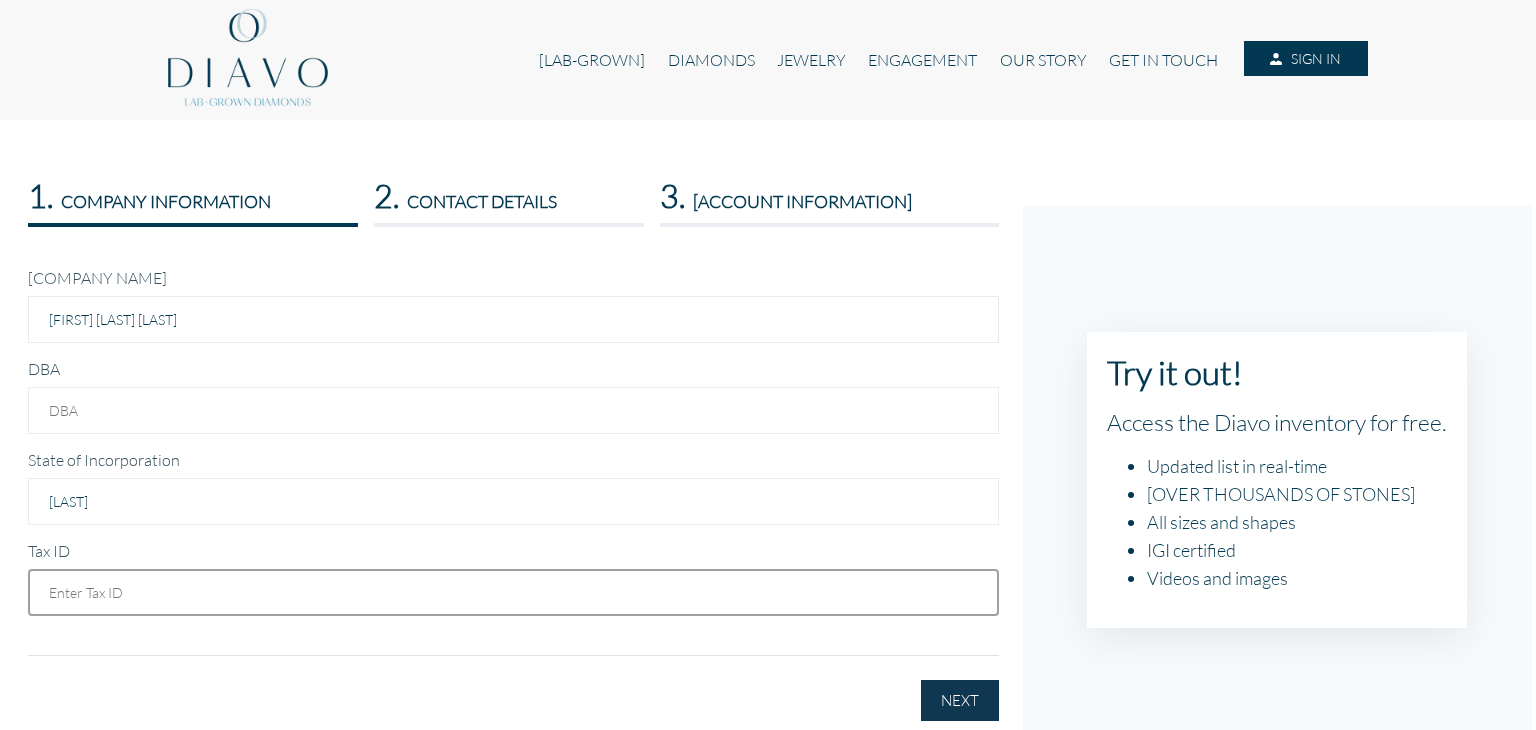 type on "33-2790793" 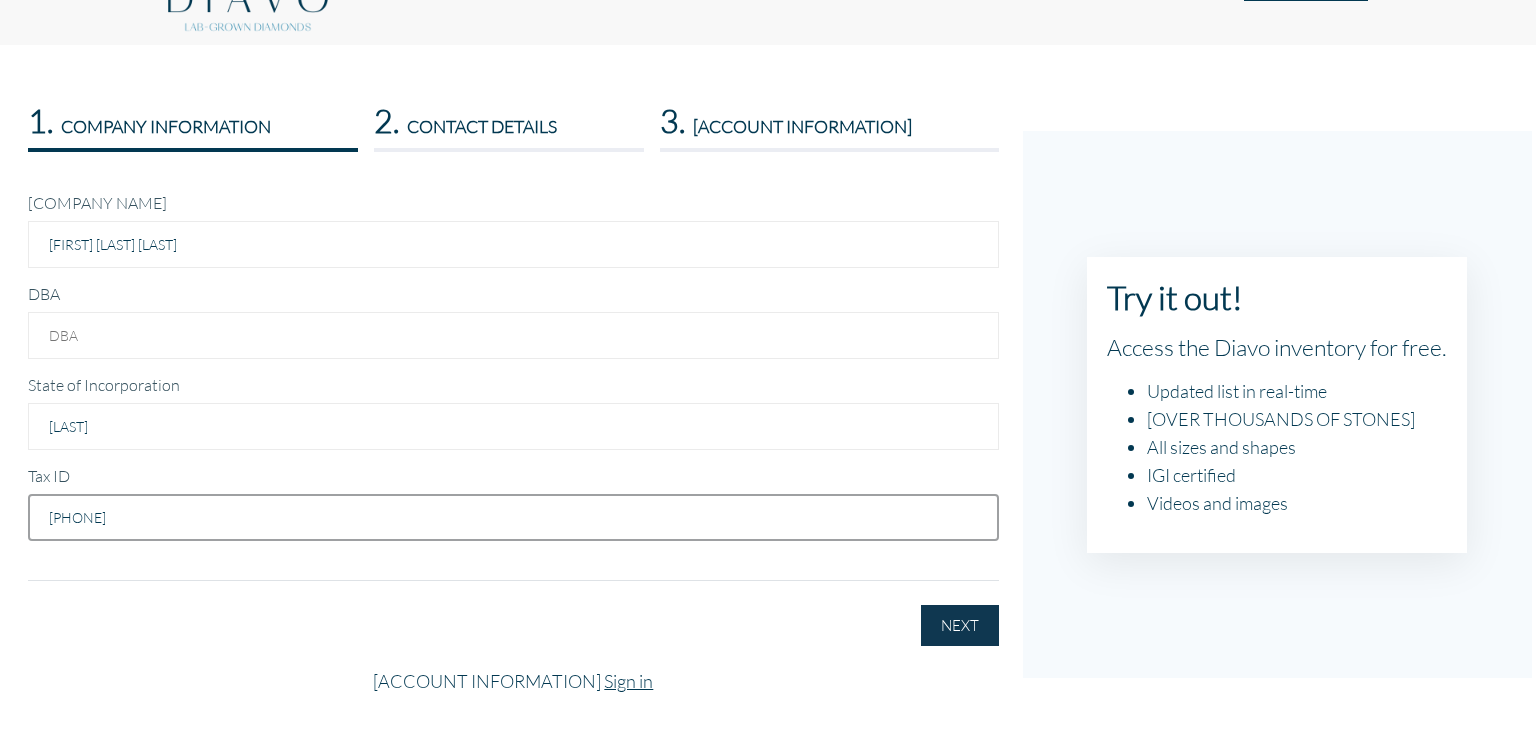 scroll, scrollTop: 74, scrollLeft: 0, axis: vertical 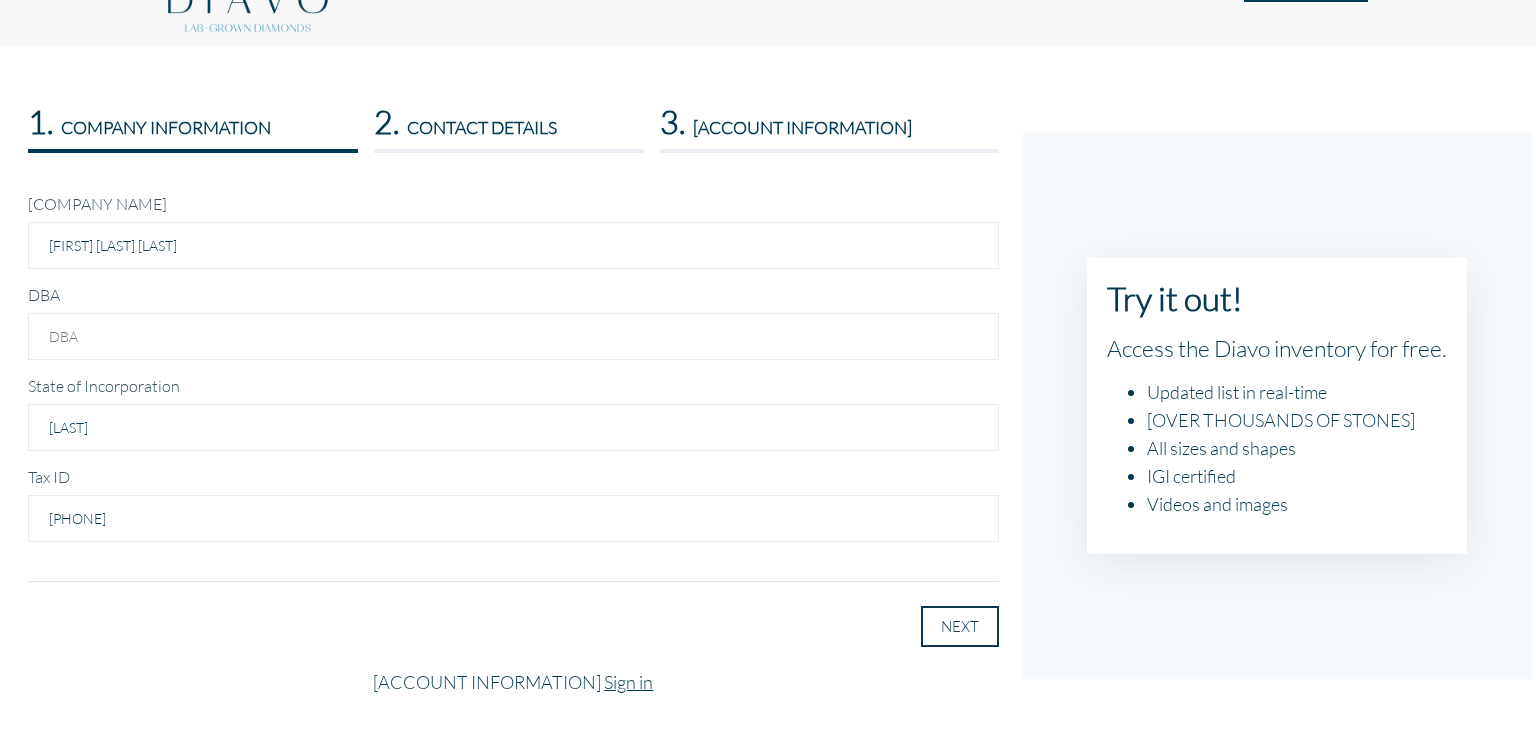 click on "NEXT" at bounding box center [960, 626] 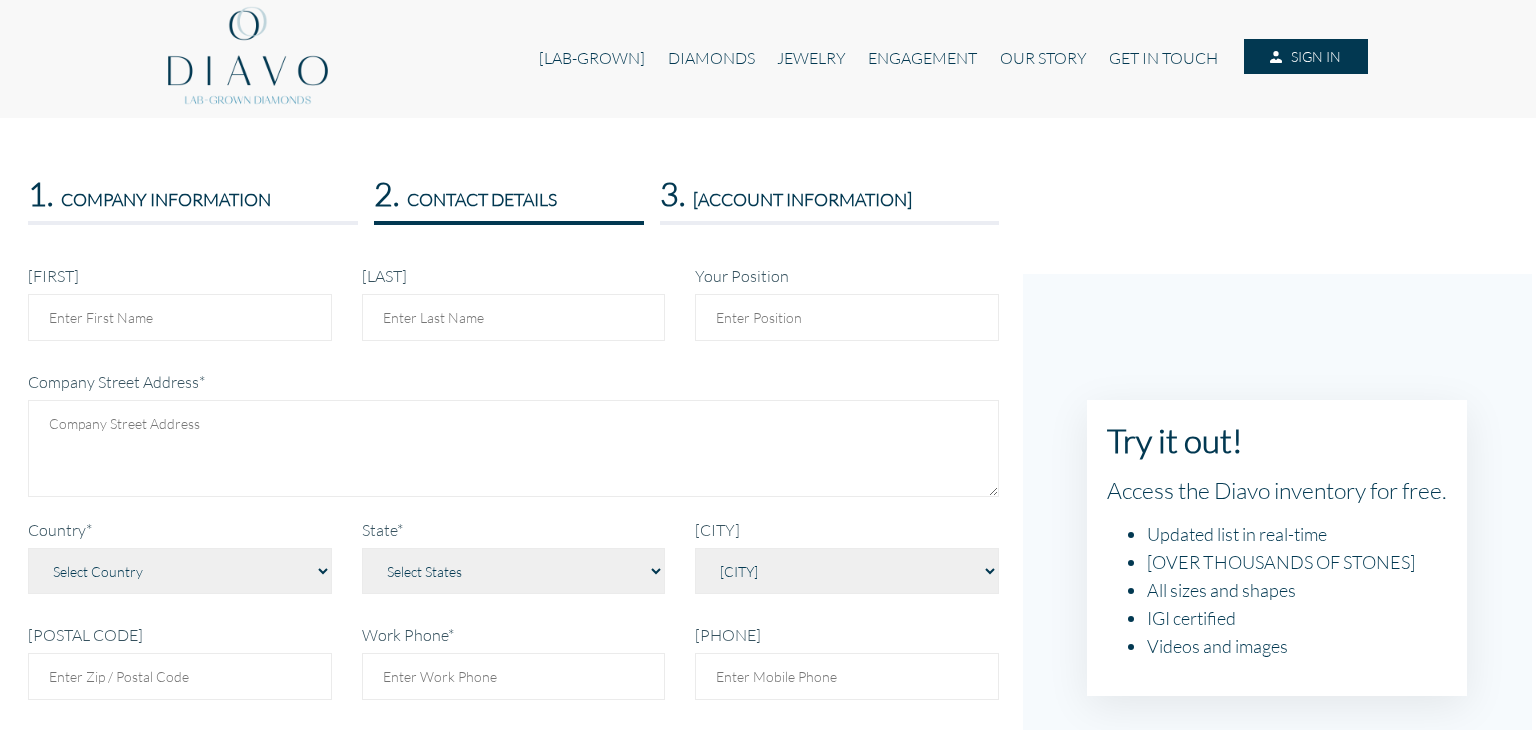 scroll, scrollTop: 0, scrollLeft: 0, axis: both 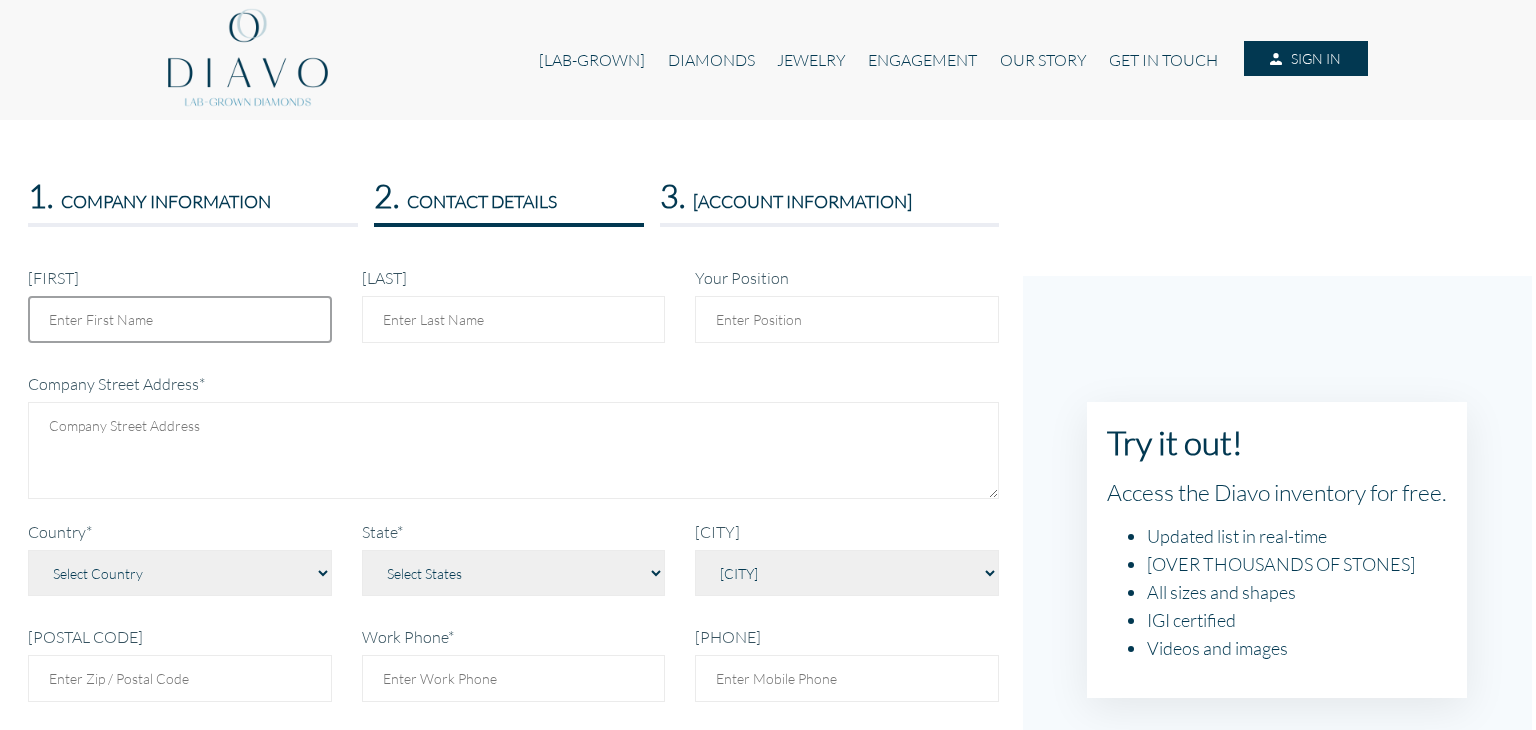 type on "Destiny" 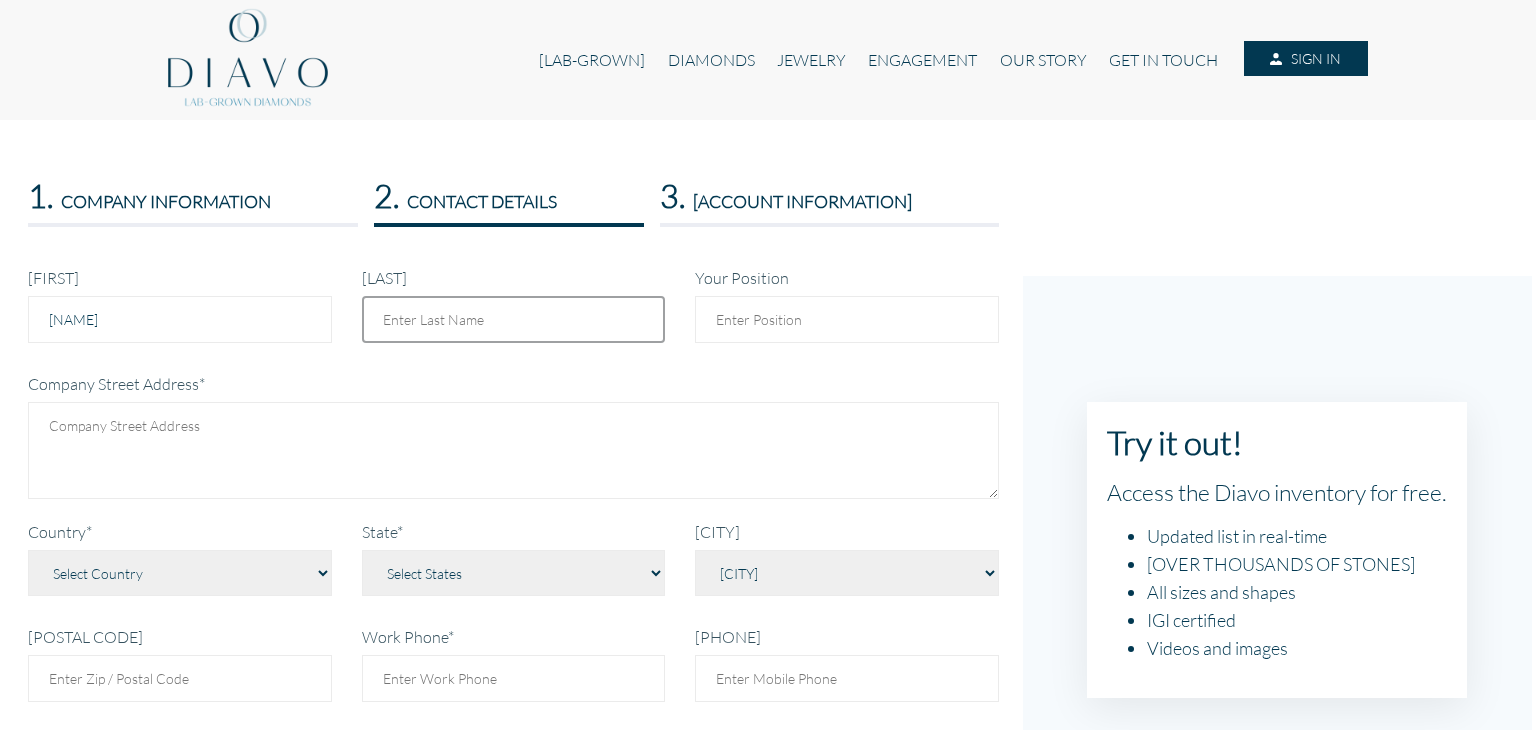 type on "Hall" 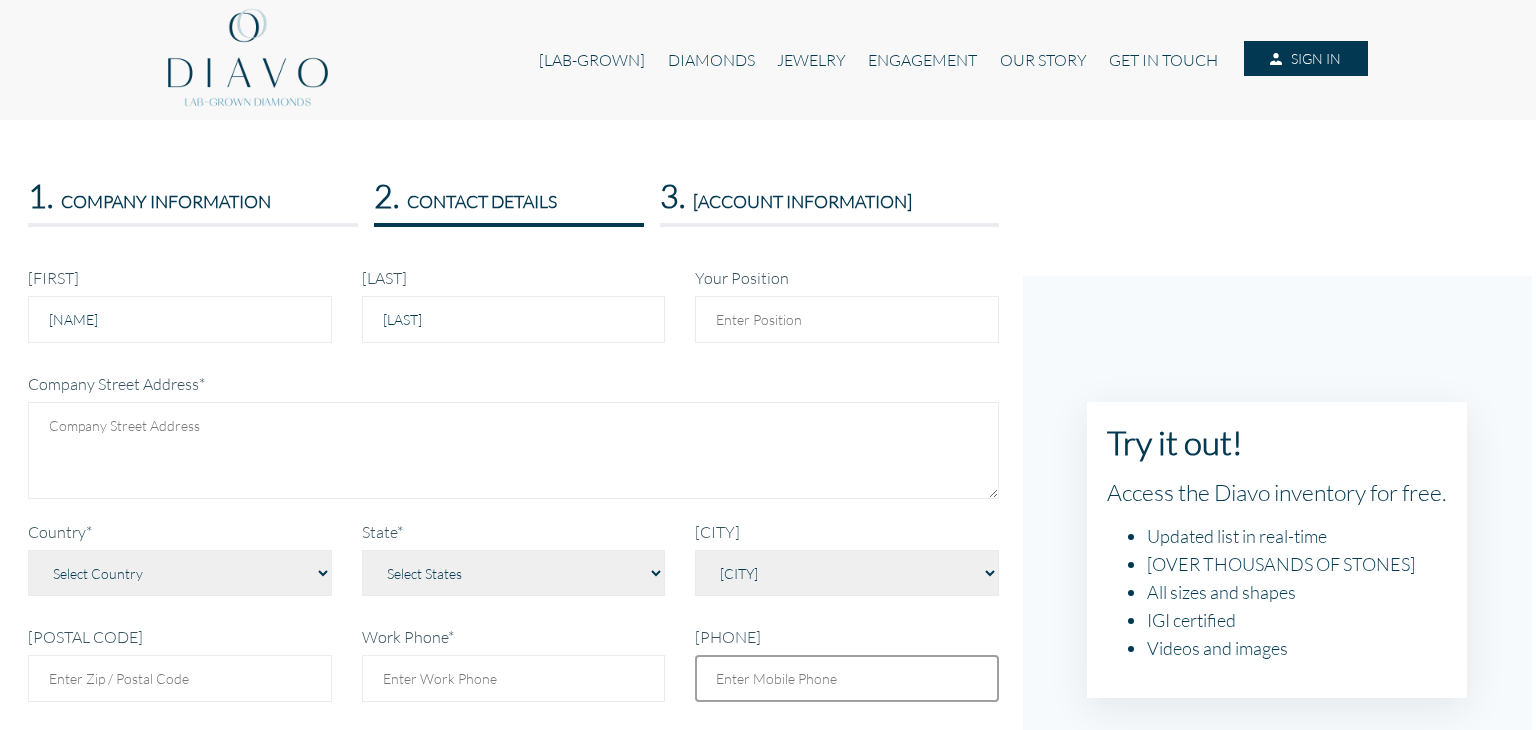 type on "8288084784" 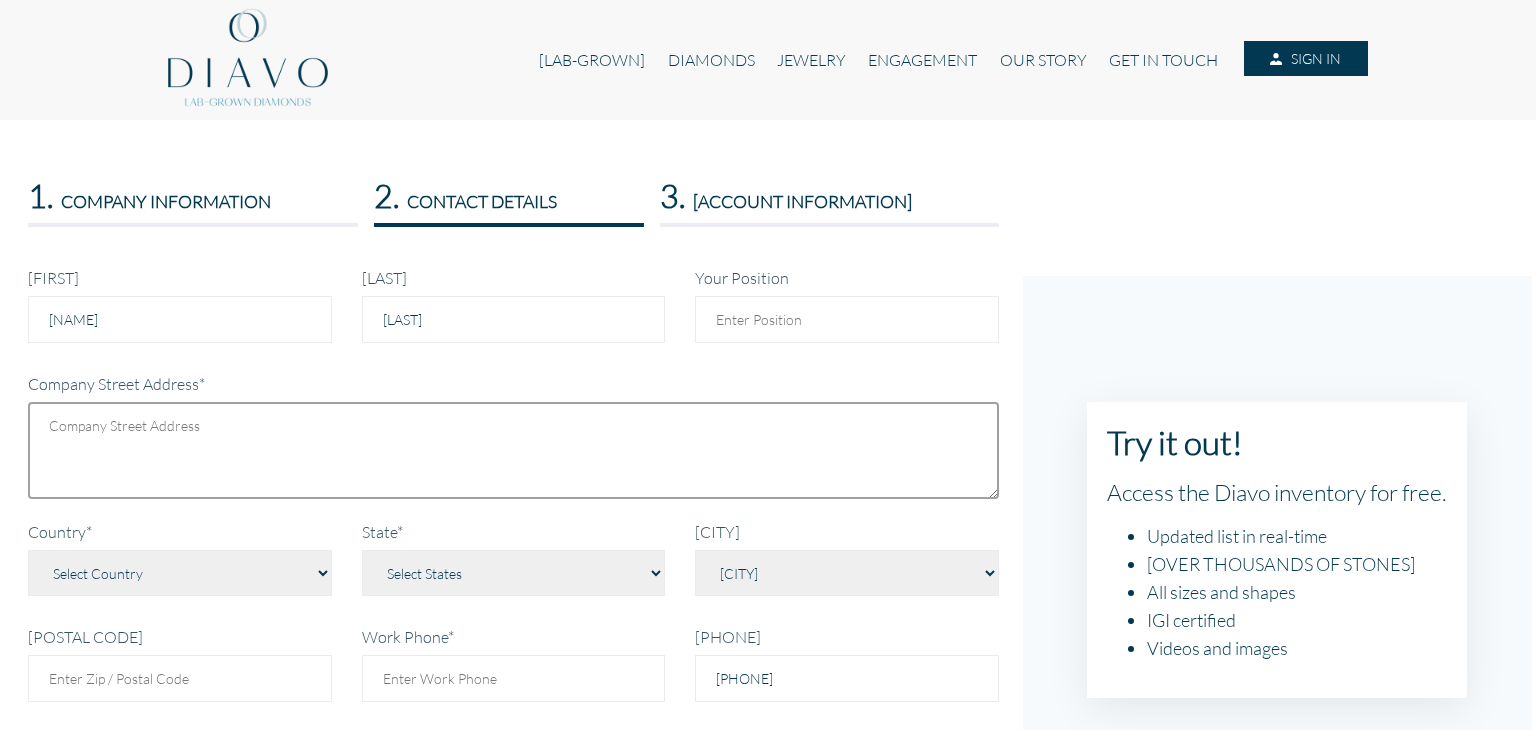 type on "235 Lucca Dr" 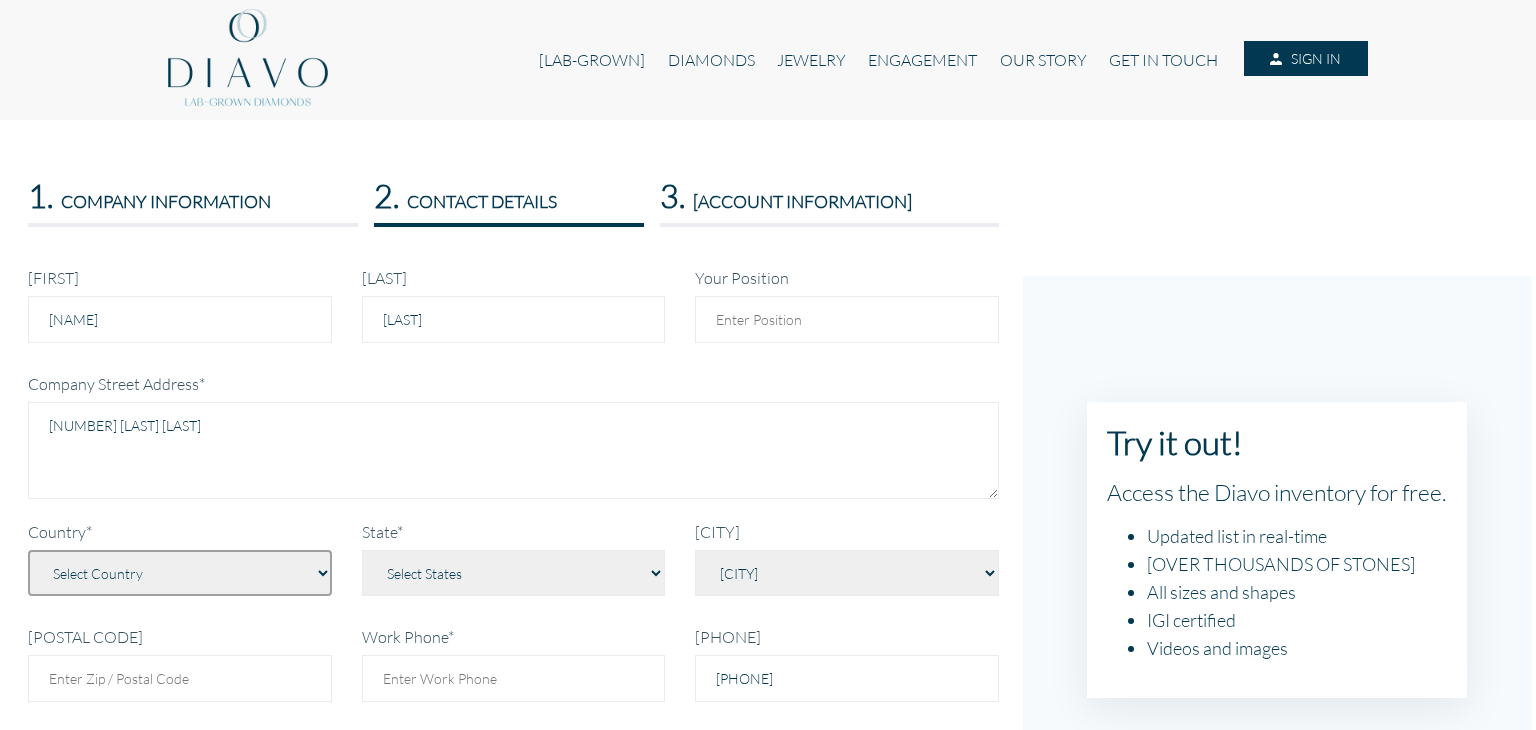 select on "233" 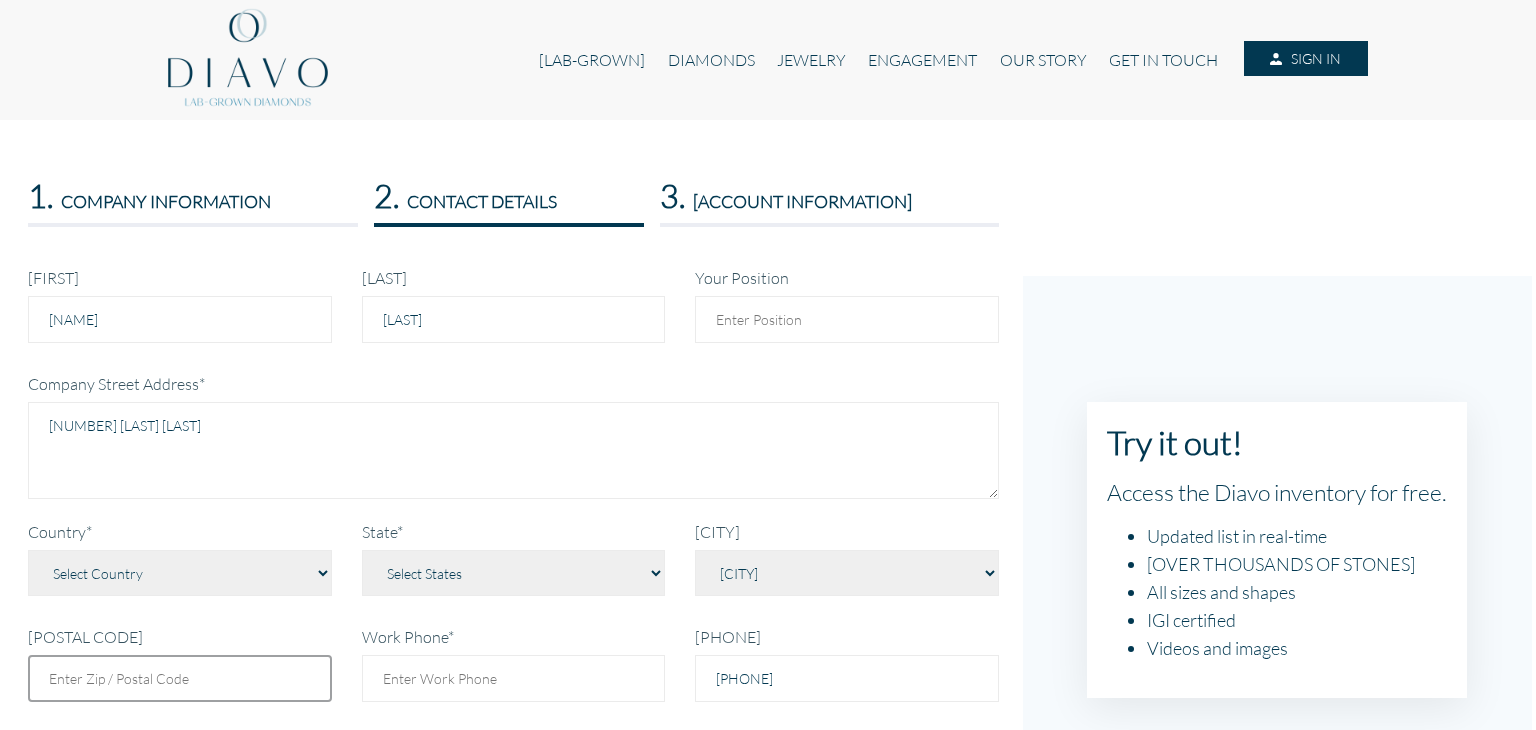 type on "29486" 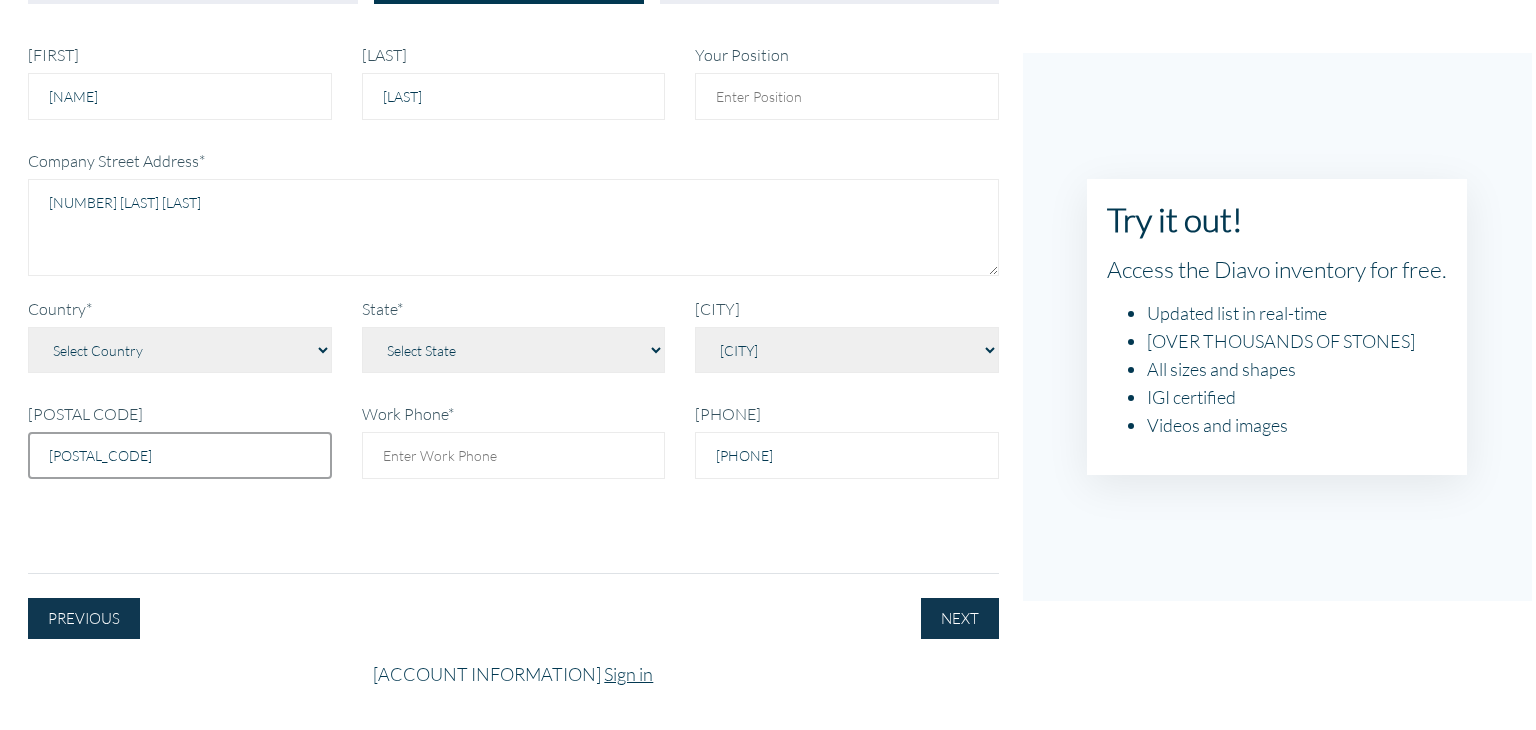 scroll, scrollTop: 245, scrollLeft: 0, axis: vertical 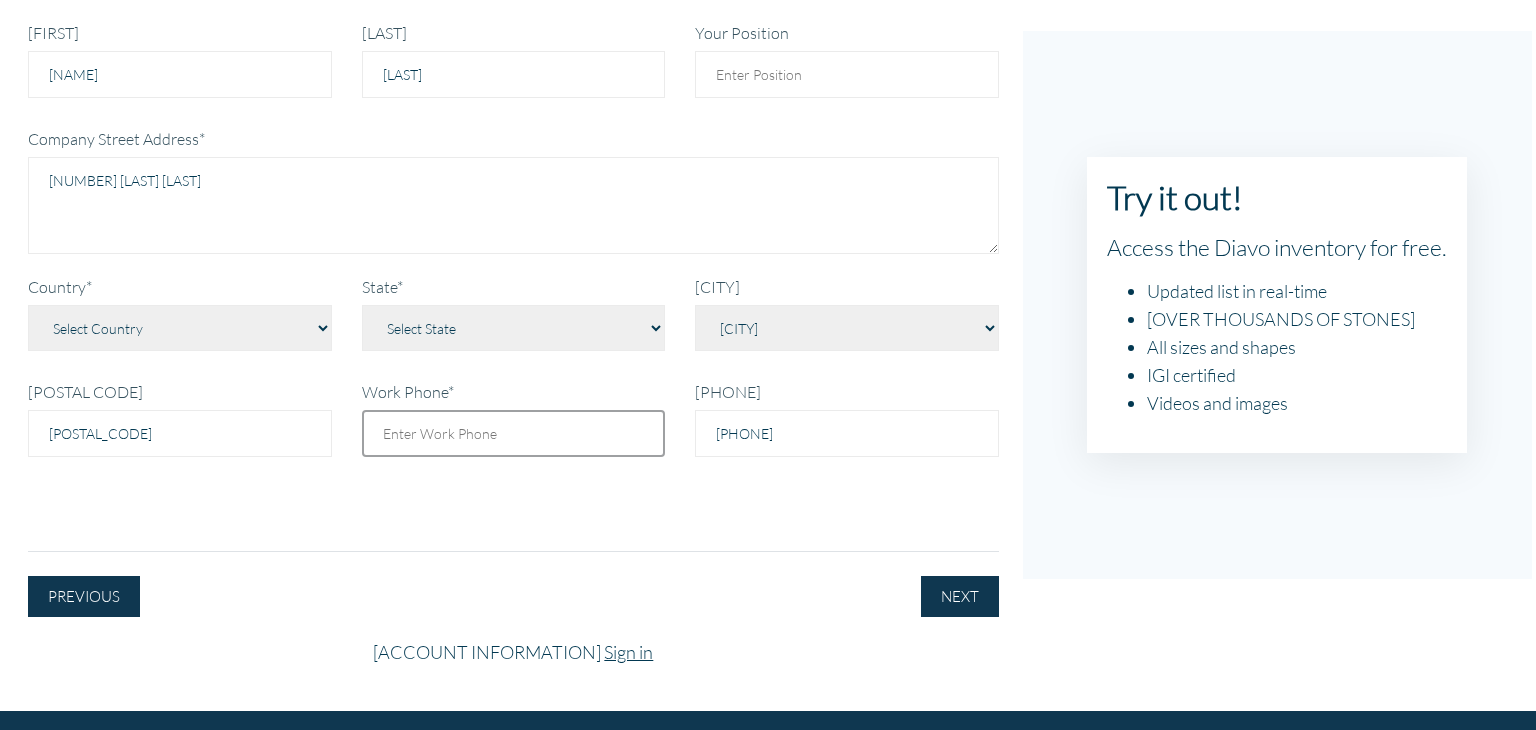 click on "Work Phone*" at bounding box center [514, 433] 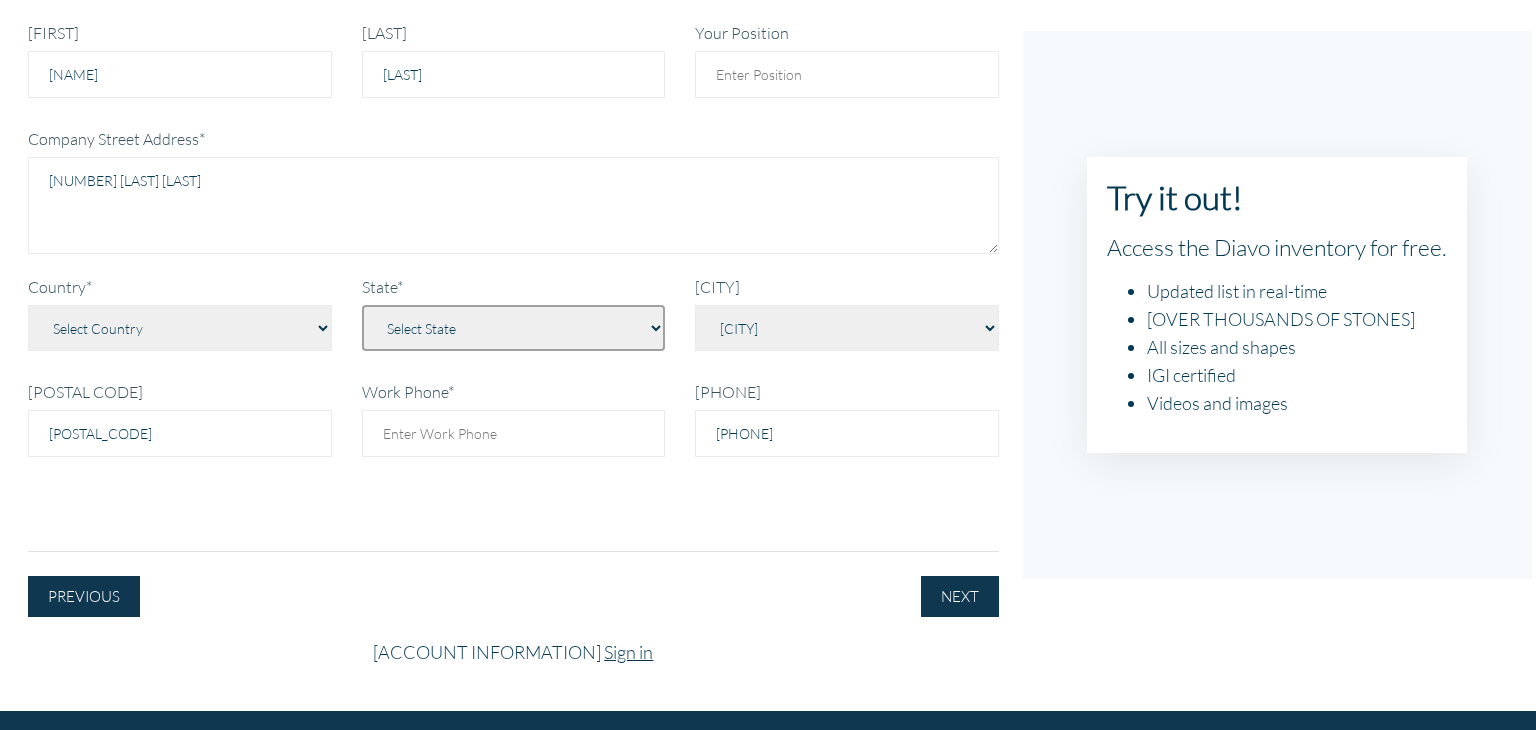 click on "Select State Alabama Alaska American Samoa Arizona Arkansas Baker Island California Colorado Connecticut Delaware District of Columbia Florida Georgia Guam Hawaii Howland Island Idaho Illinois Indiana Iowa Jarvis Island Johnston Atoll Kansas Kentucky Kingman Reef Louisiana Maine Maryland Massachusetts Michigan Midway Atoll Minnesota Mississippi Missouri Montana Navassa Island Nebraska Nevada New Hampshire New Jersey New Mexico New York North Carolina North Dakota Northern Mariana Islands Ohio Oklahoma Oregon Palmyra Atoll Pennsylvania Puerto Rico Rhode Island South Carolina South Dakota Tennessee Texas United States Minor Outlying Islands United States Virgin Islands Utah Vermont Virginia Wake Island Washington West Virginia Wisconsin Wyoming" at bounding box center (514, 328) 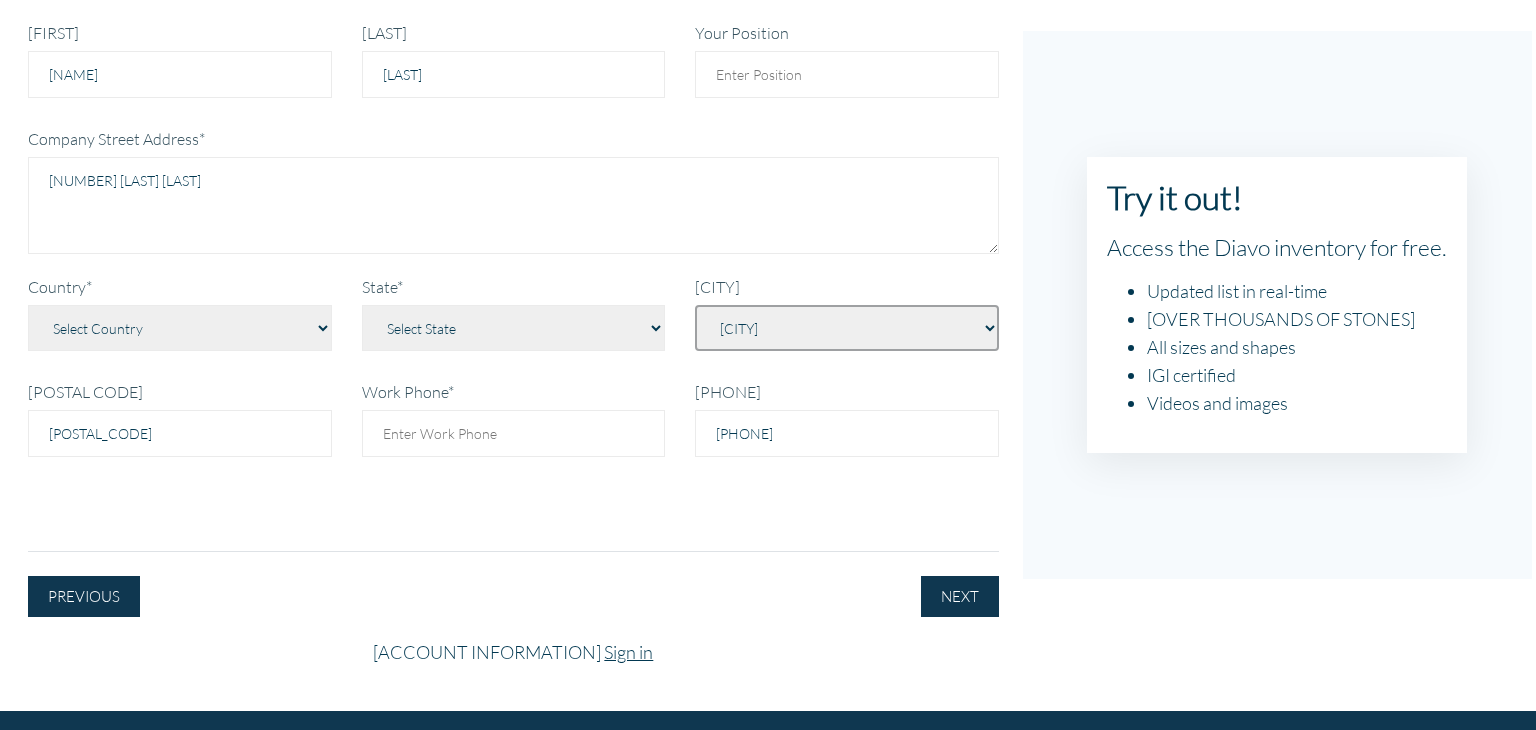 click on "Select City Abbeville Abbeville County Aiken Aiken County Allendale Allendale County Anderson Anderson County Andrews Arcadia Arial Awendaw Bamberg Bamberg County Barnwell Barnwell County Batesburg Batesburg-Leesville Beaufort Beaufort County Belton Belvedere Bennettsville Berea Berkeley County Bishopville Blacksburg Blackville Bluffton Blythewood Boiling Springs Bonneau Beach Brookdale Buffalo Burnettown Burton Calhoun County Calhoun Falls Camden Cane Savannah Catawba Cayce Centerville Central Chapin Charleston Charleston County Cheraw Cherokee County Cherryvale Chester Chester County Chesterfield Chesterfield County City View Clarendon County Clearwater Clemson Clinton Clover Colleton County Columbia Conway Cowpens Dalzell Darlington Darlington County Denmark Dentsville Dillon Dillon County Dorchester County Due West Duncan Dunean Easley East Gaffney East Sumter Edgefield Edgefield County Edisto Elgin Estill Eureka Mill Fairfax Fairfield County Fairforest Five Forks Florence Florence County Folly Beach Irmo" at bounding box center [847, 328] 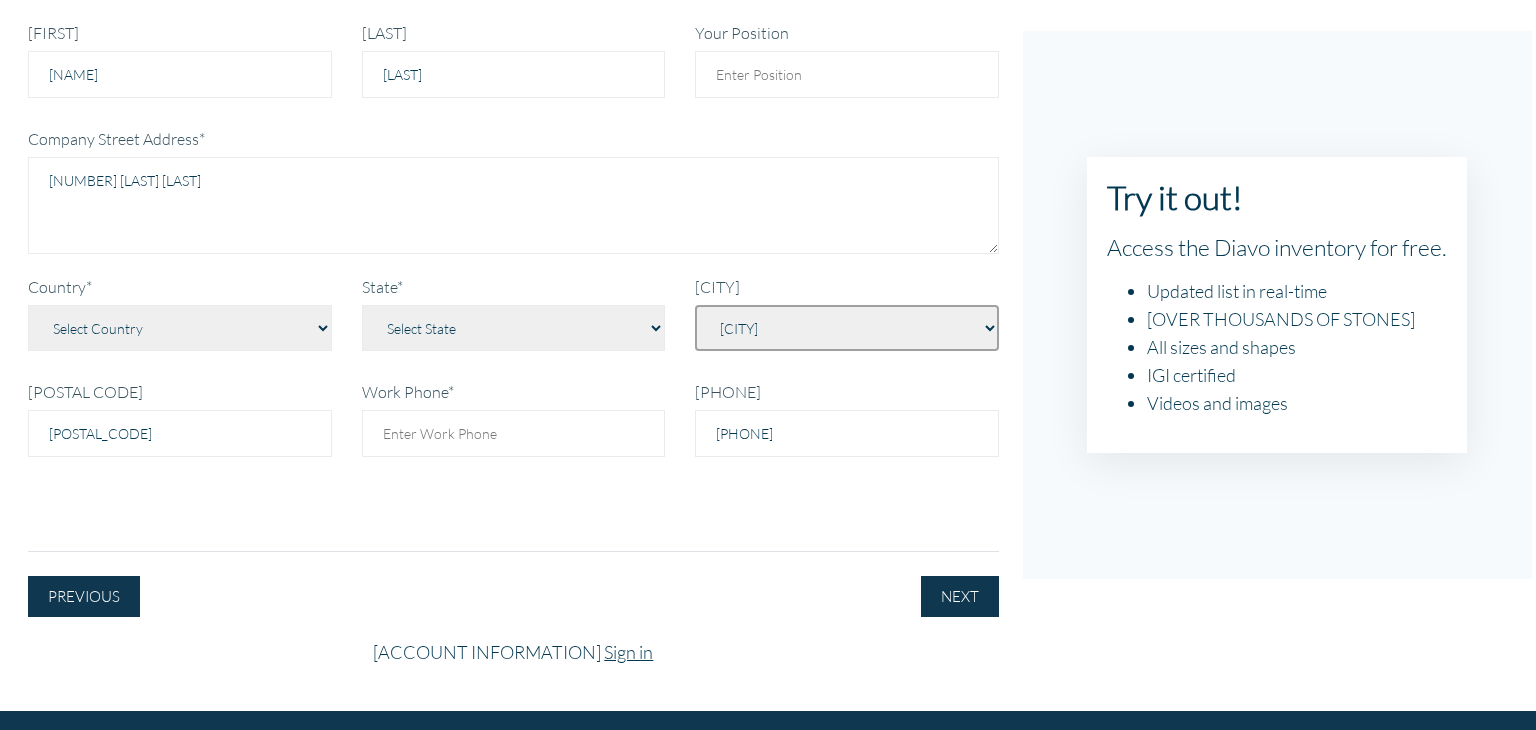 select on "Summerville" 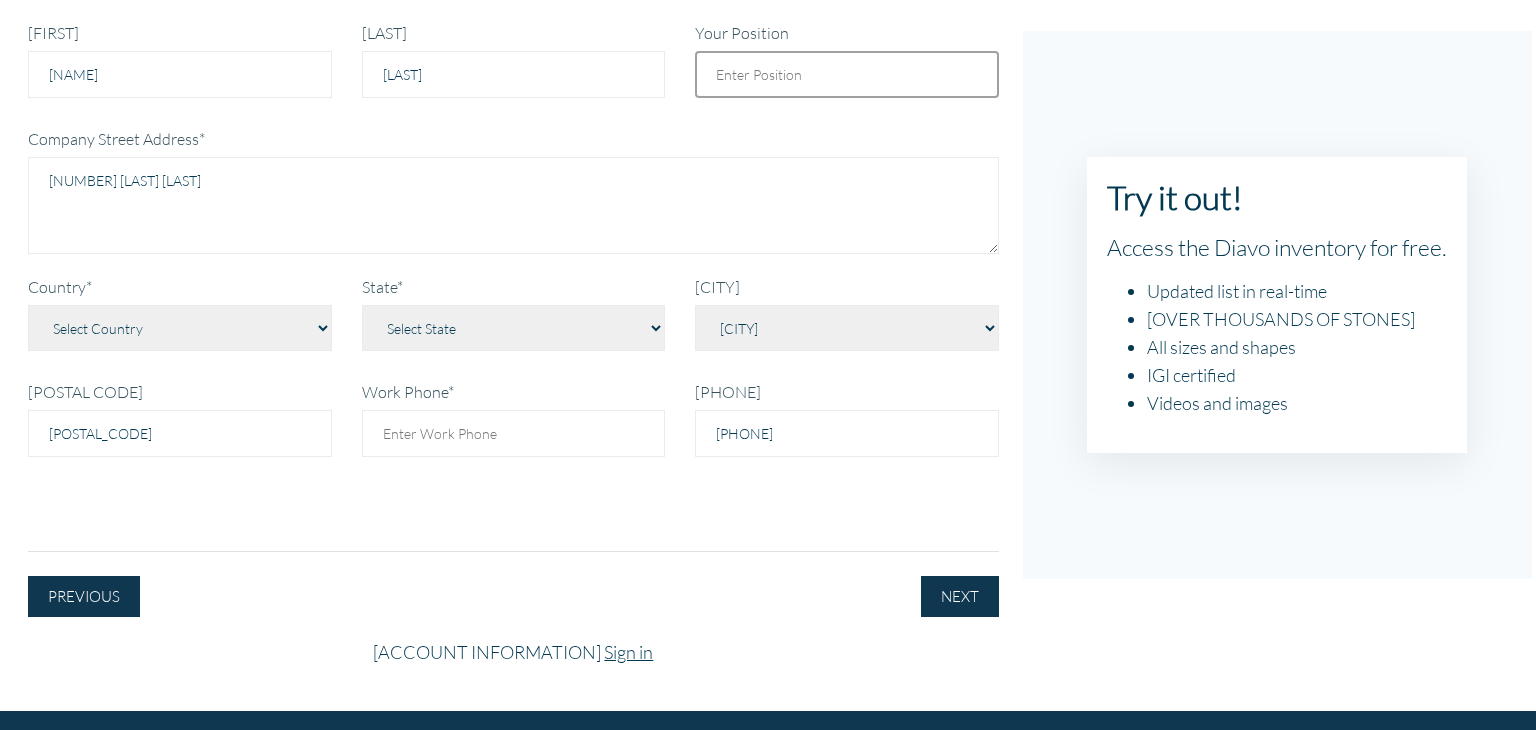 click on "Your Position" at bounding box center [847, 74] 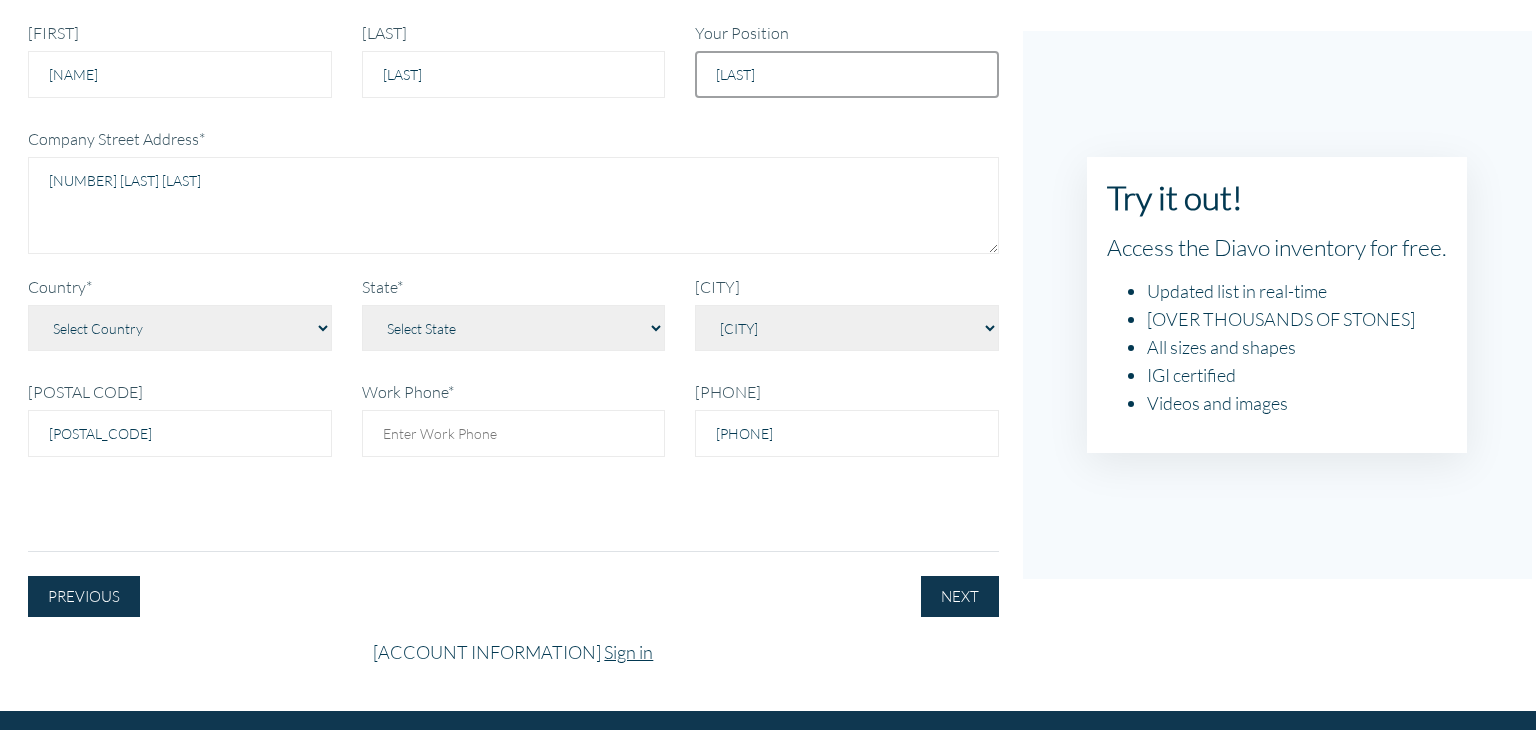 type on "Owner" 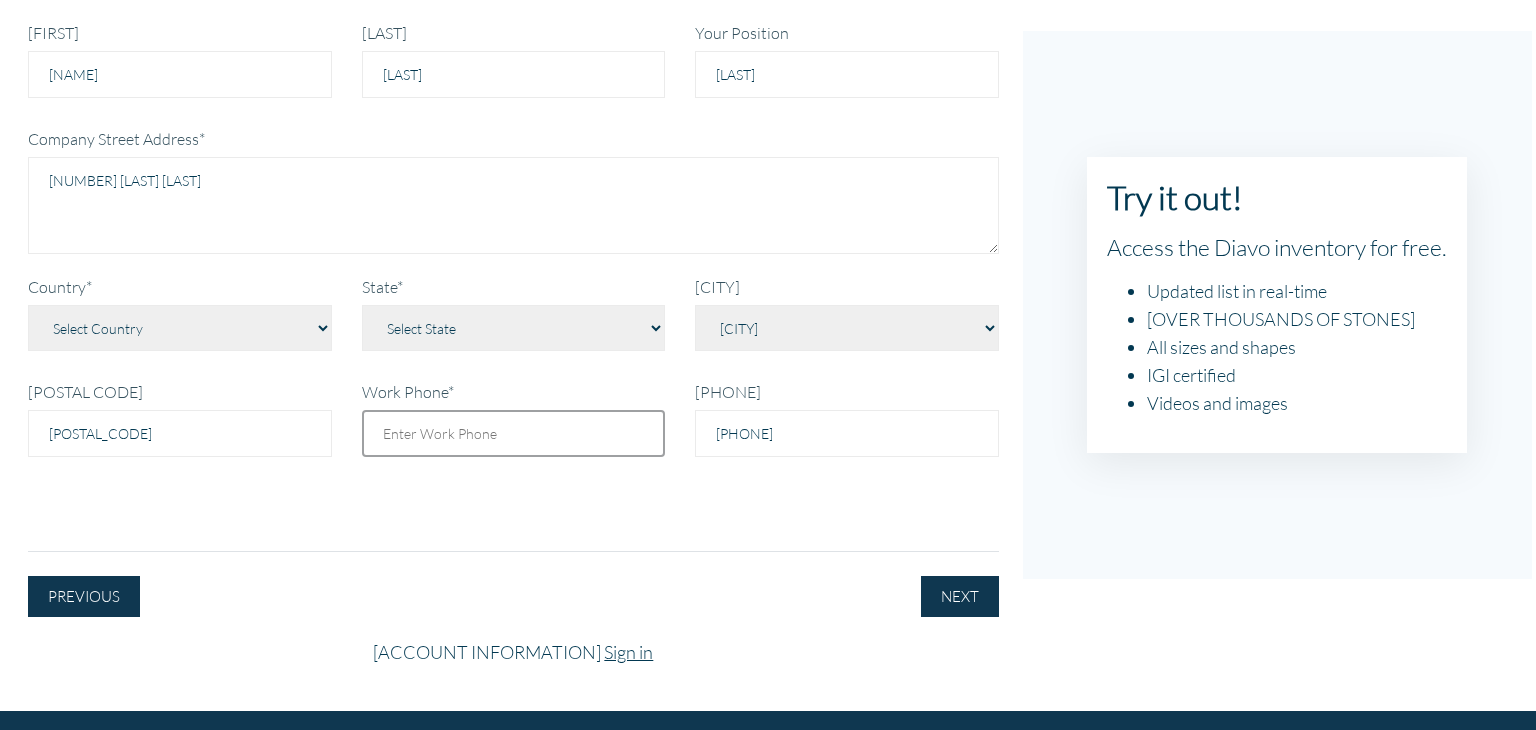 click on "Work Phone*" at bounding box center [514, 433] 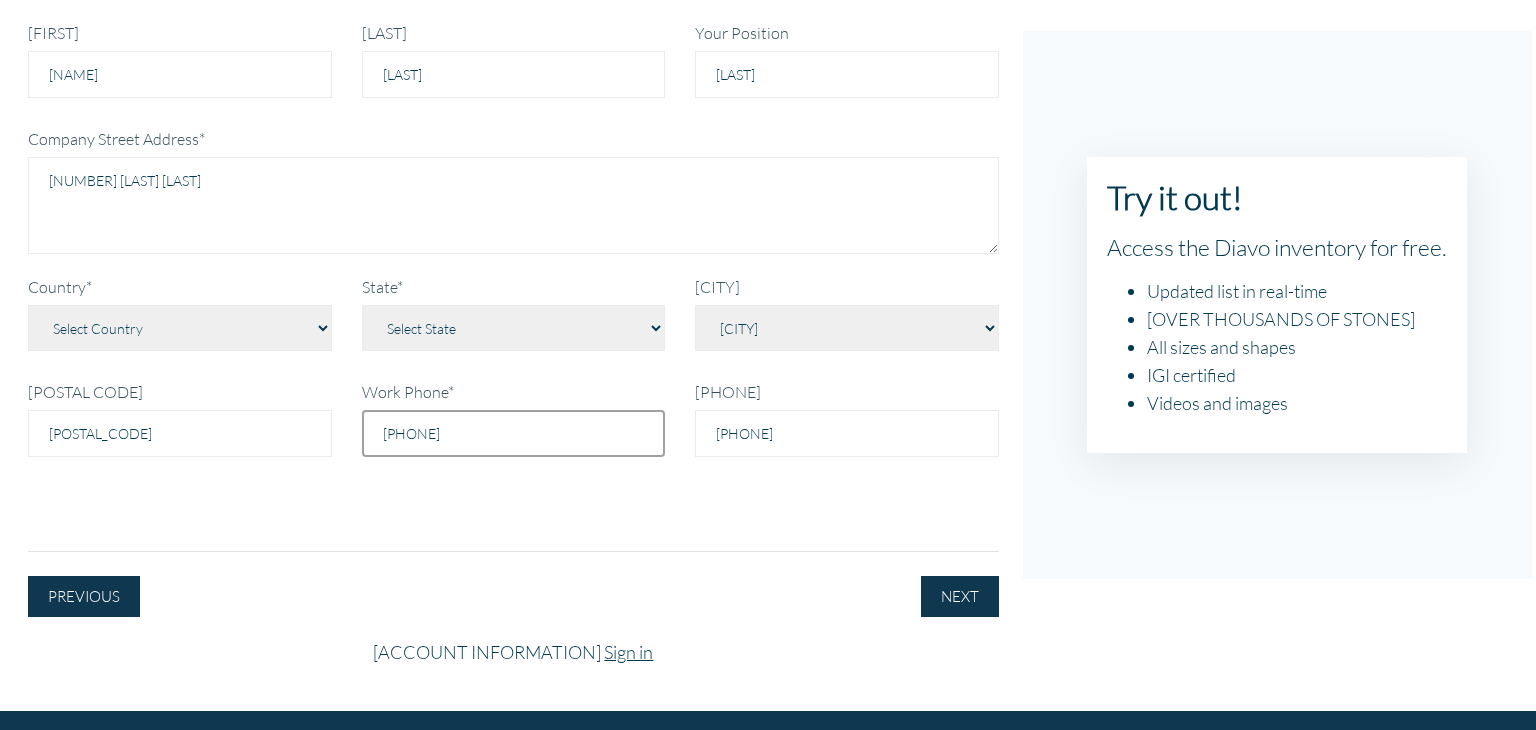 type on "8288084784" 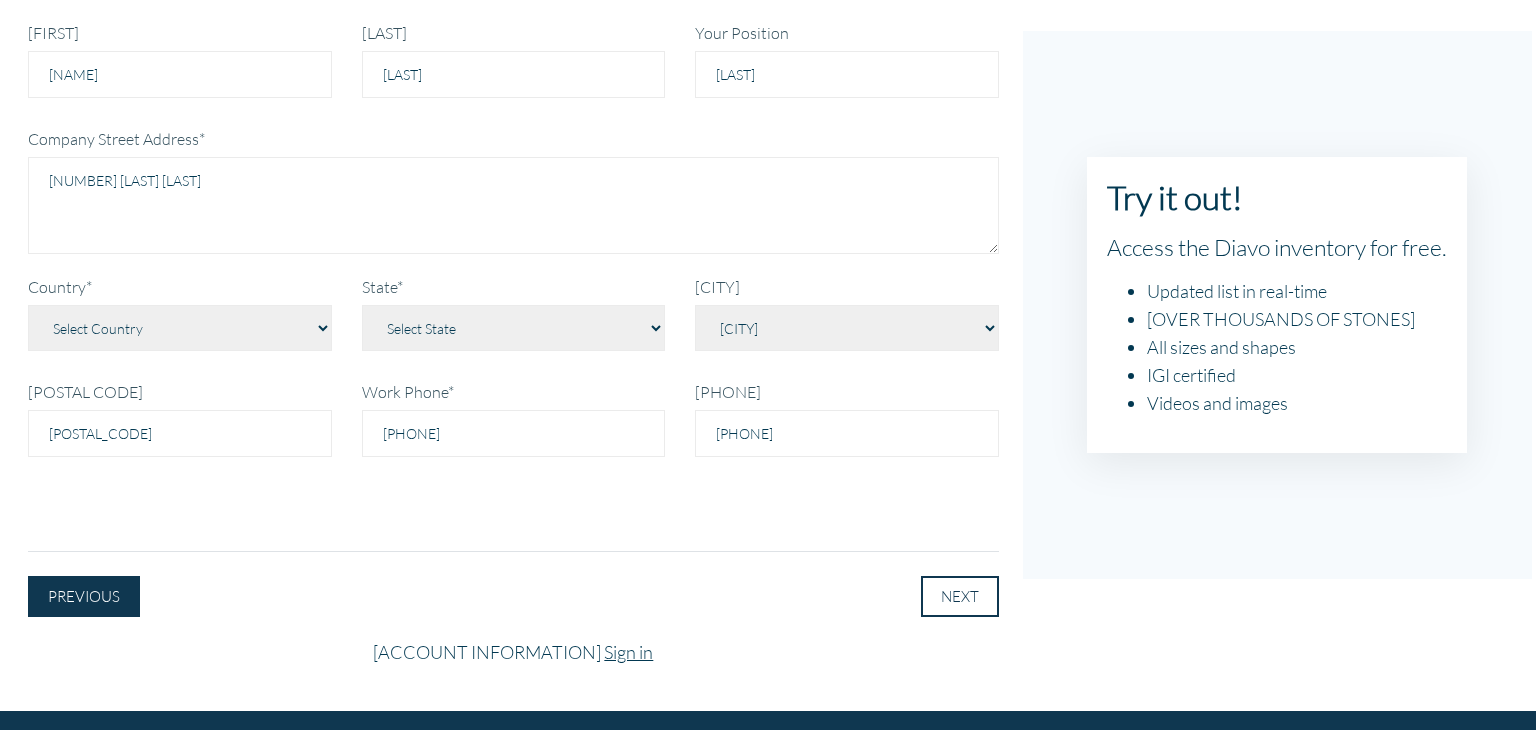 click on "NEXT" at bounding box center (960, 596) 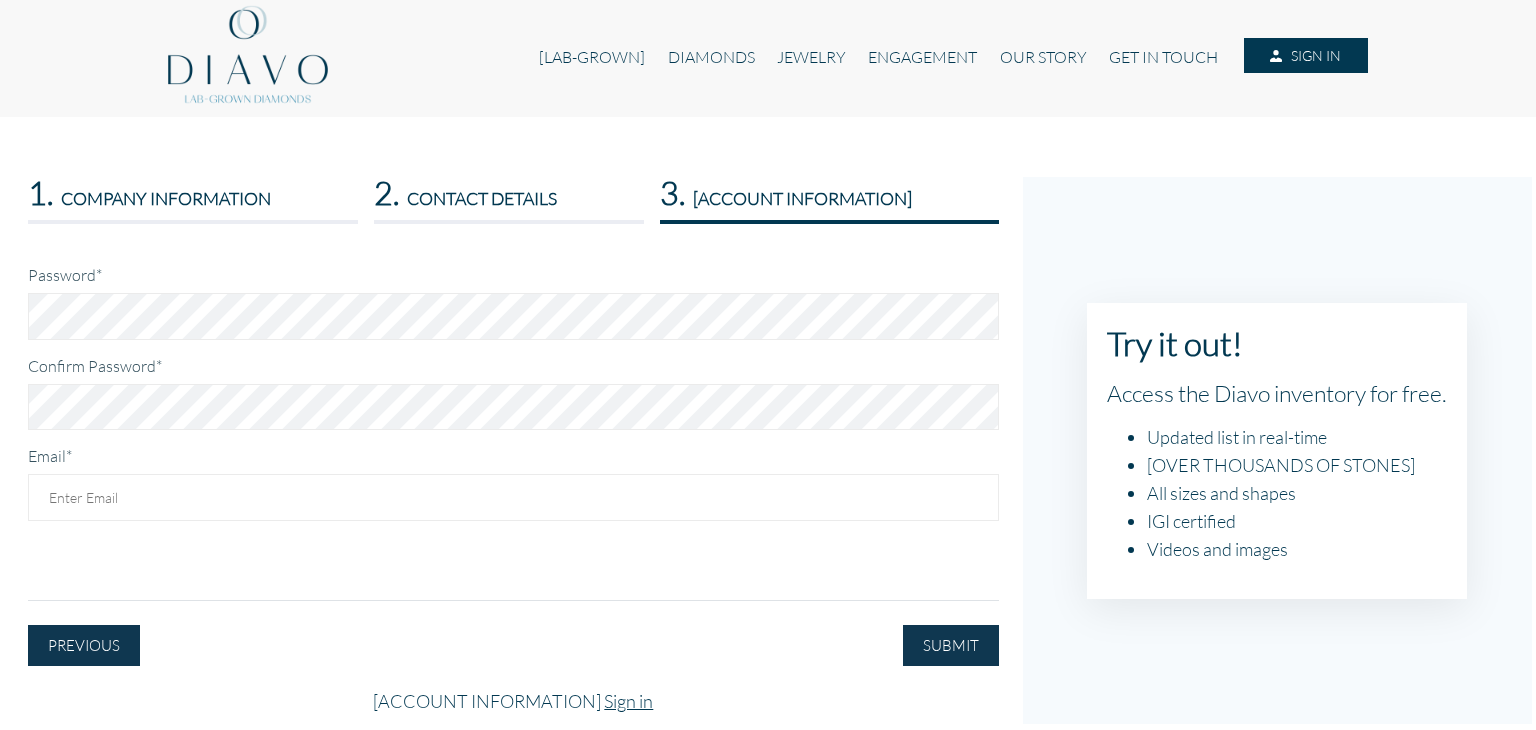 scroll, scrollTop: 0, scrollLeft: 0, axis: both 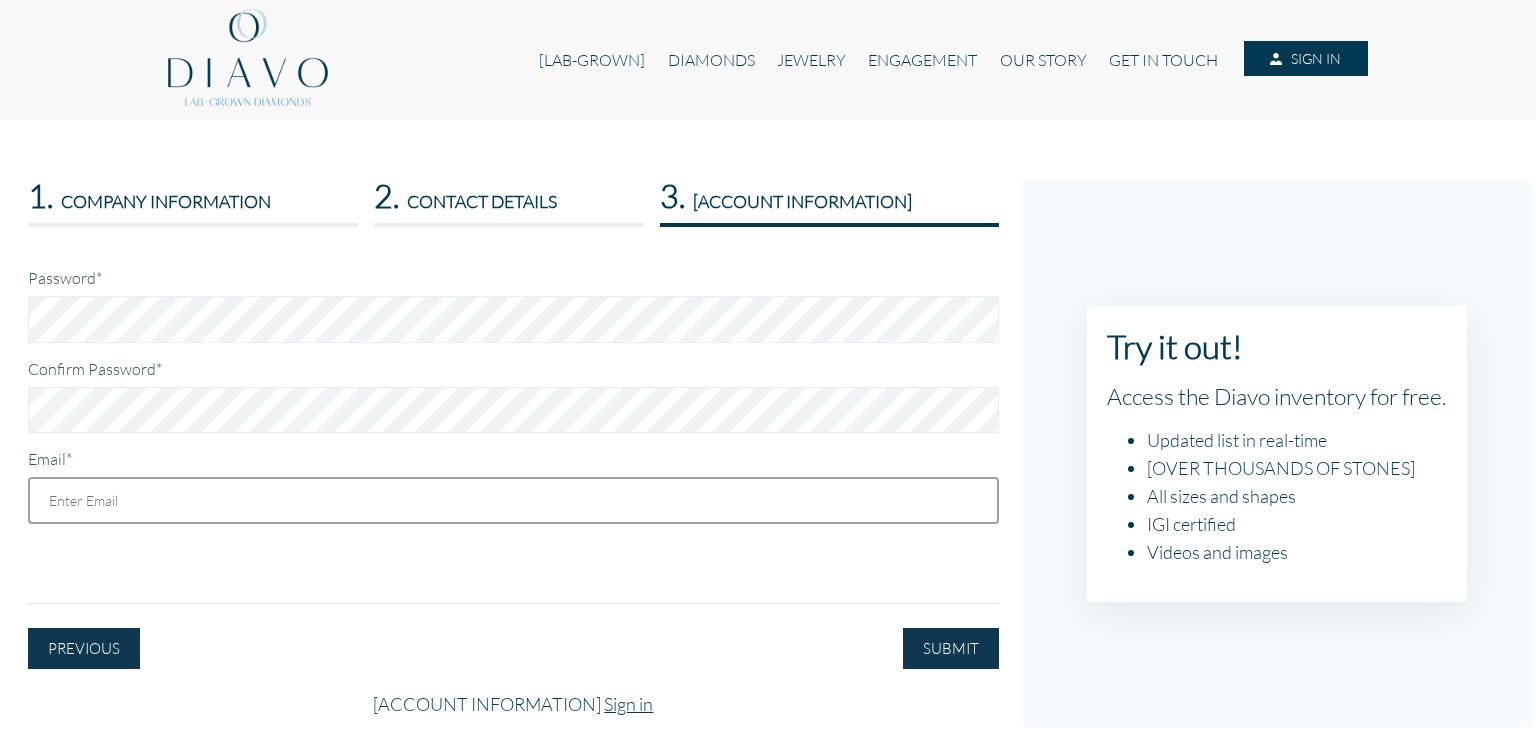 click on "Email*" at bounding box center (513, 500) 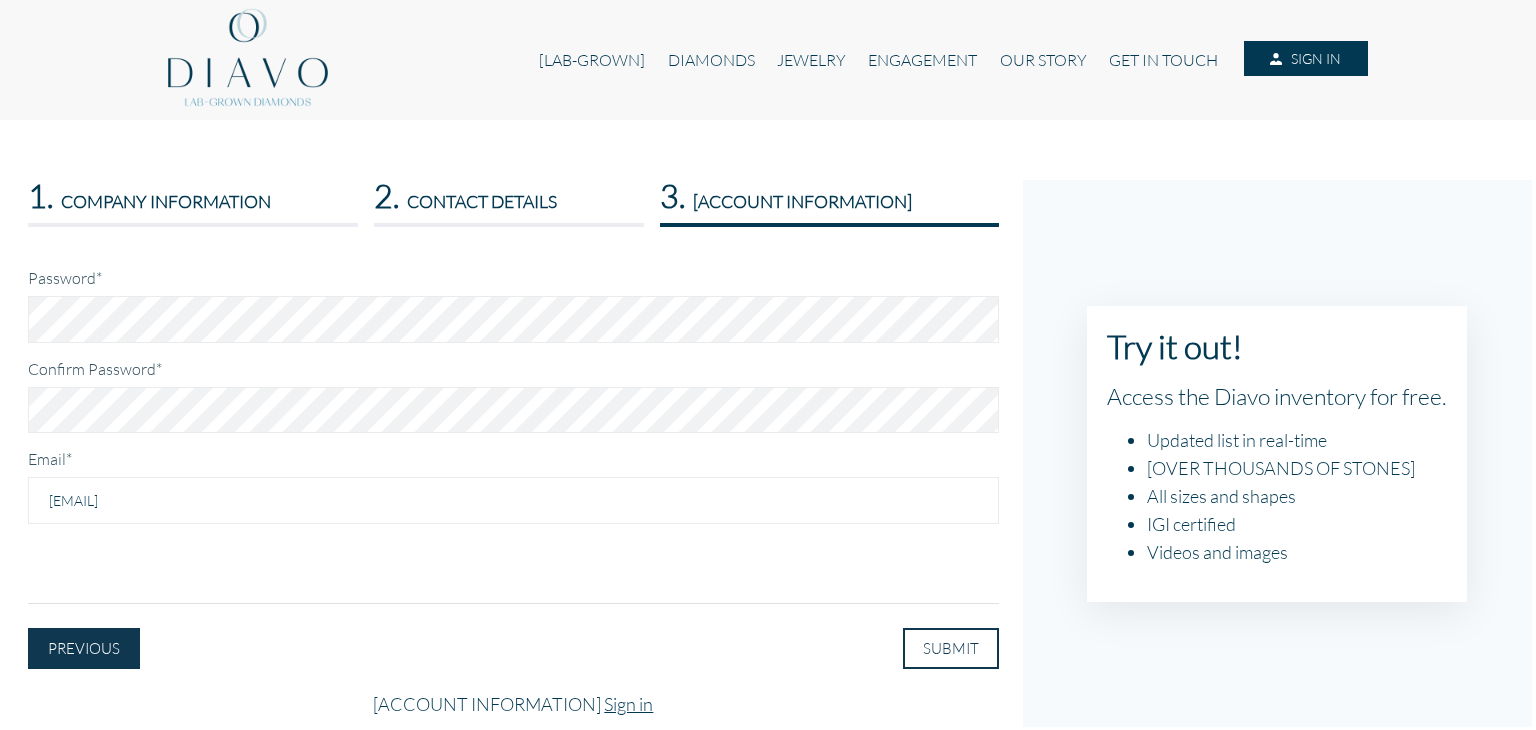 click on "SUBMIT" at bounding box center (951, 648) 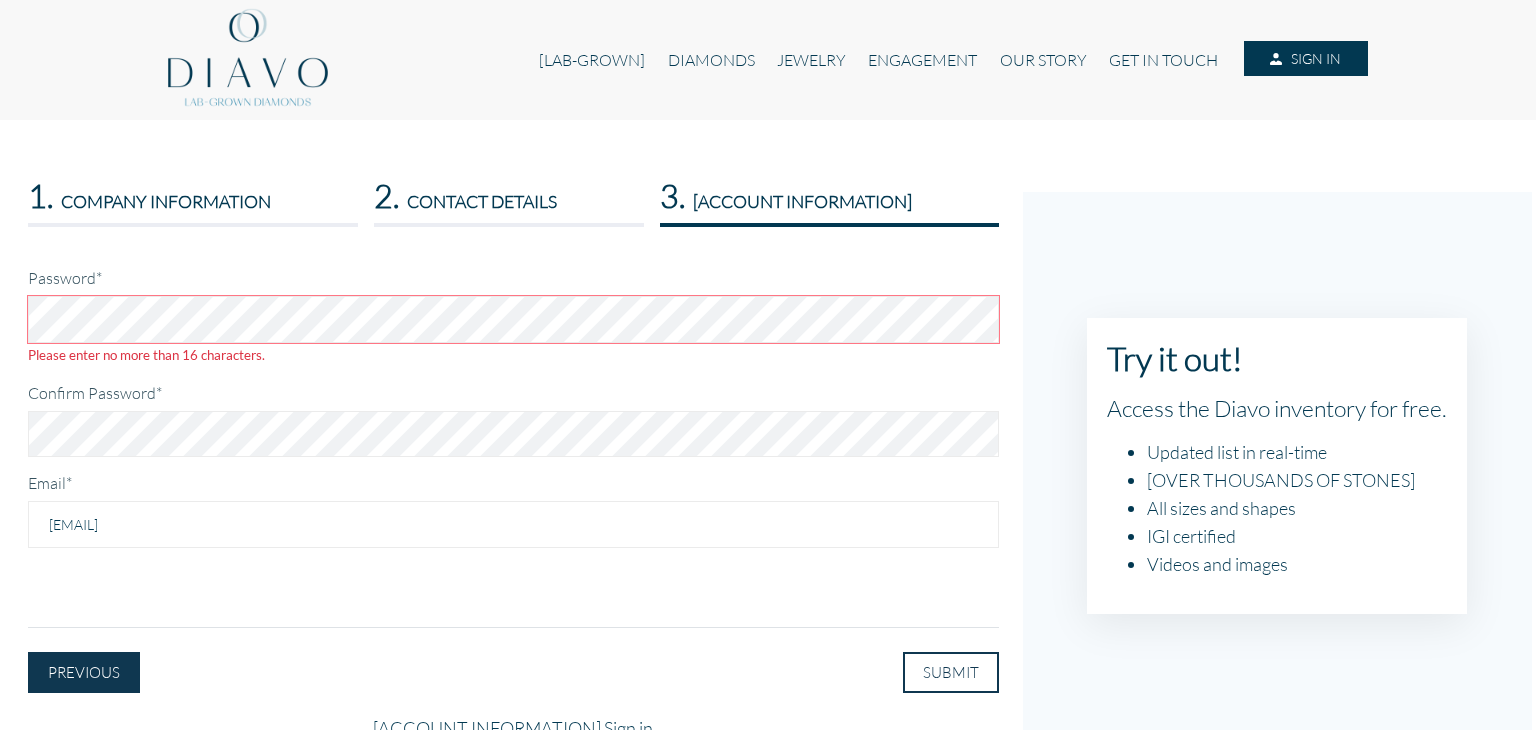 click on "SUBMIT" at bounding box center (951, 672) 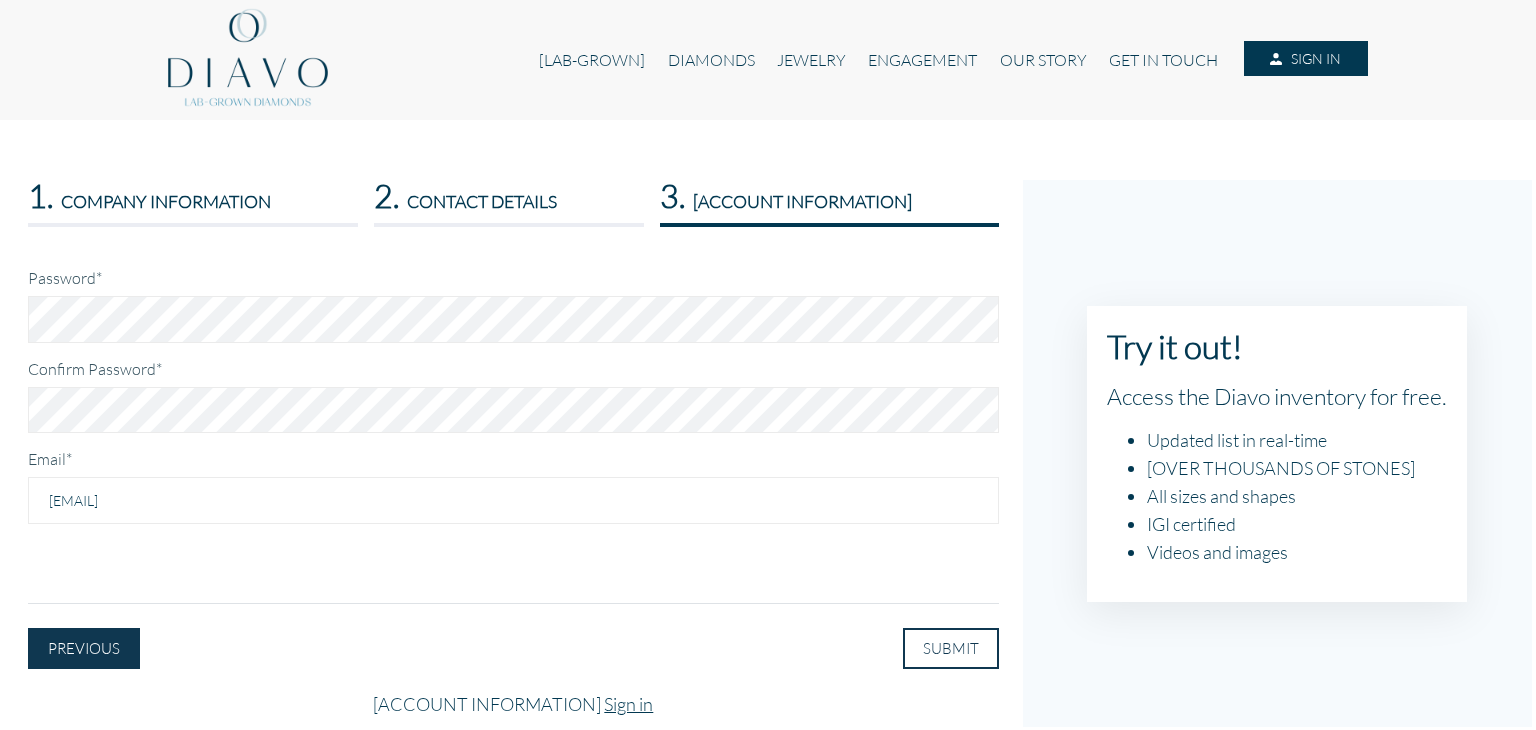 click on "SUBMIT" at bounding box center (951, 648) 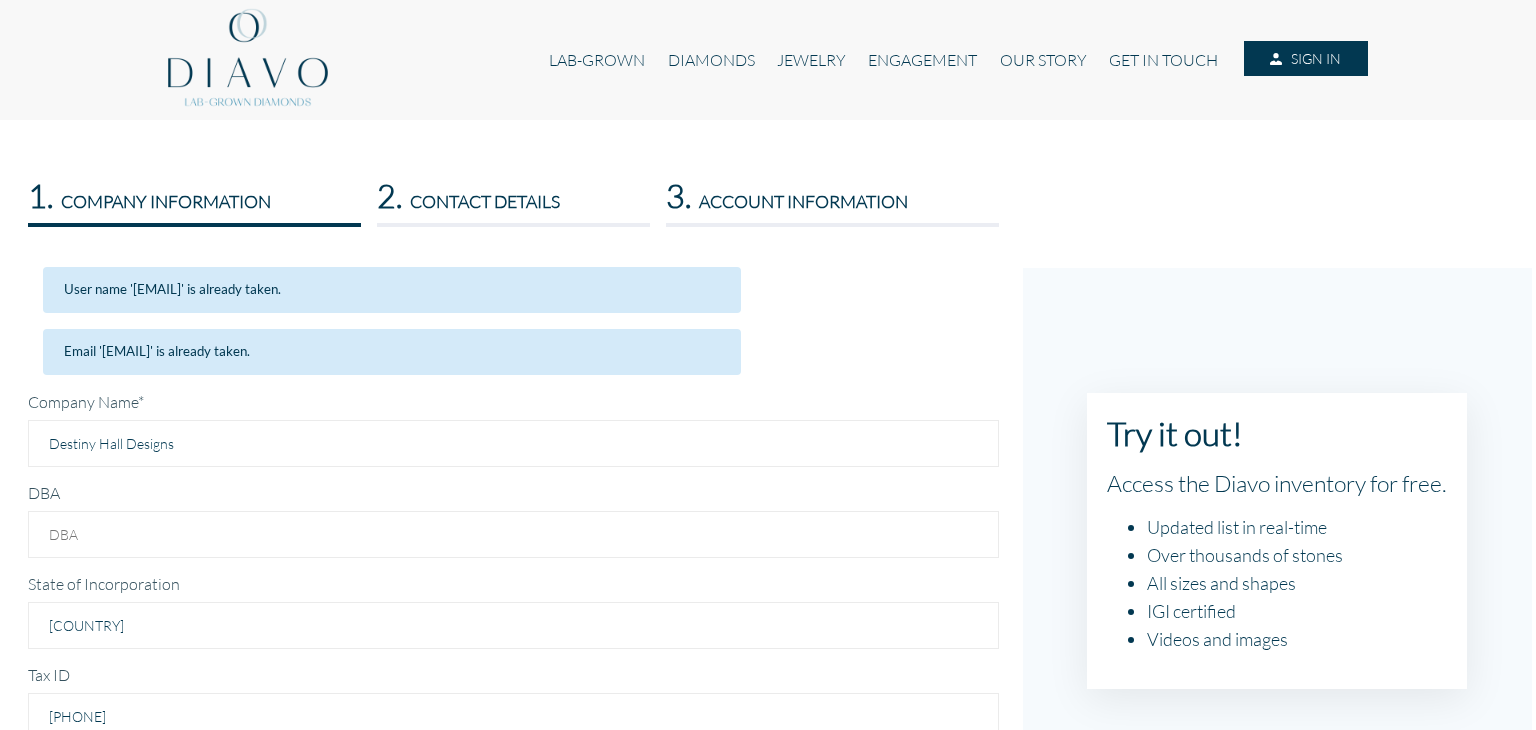 scroll, scrollTop: 0, scrollLeft: 0, axis: both 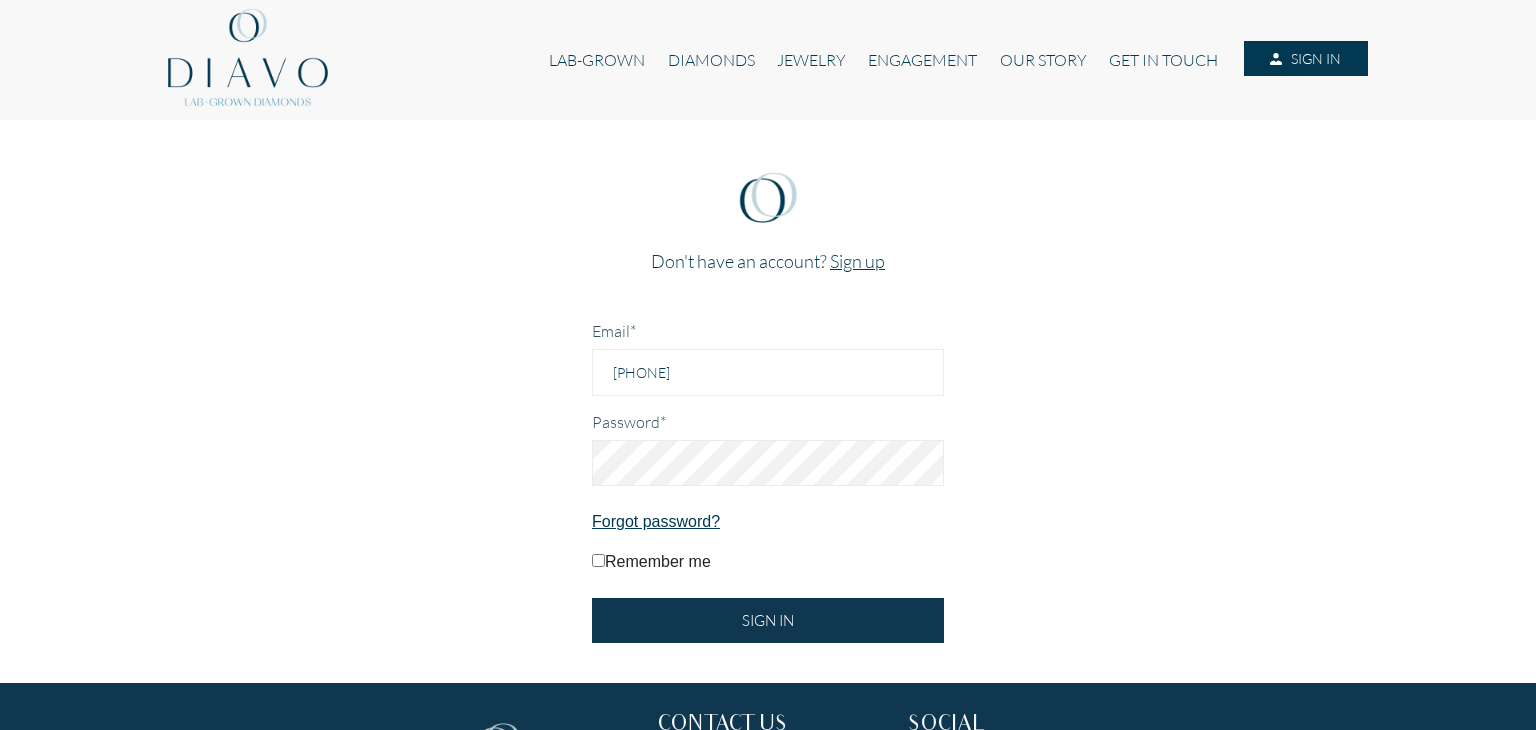 click on "Email*
[PHONE]
Password*
Forgot password?
Remember me
SIGN IN" at bounding box center [768, 482] 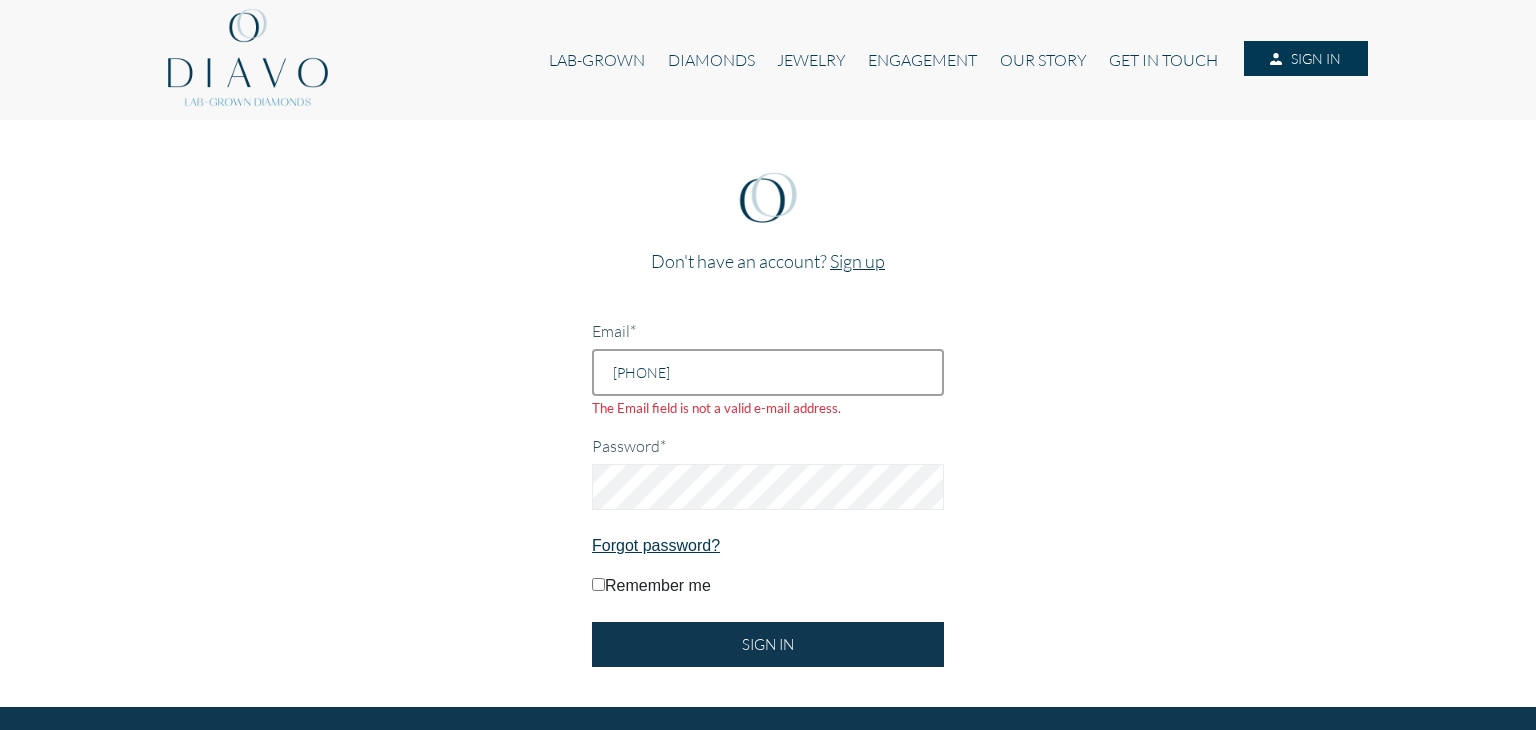 click on "[PHONE]" at bounding box center [768, 372] 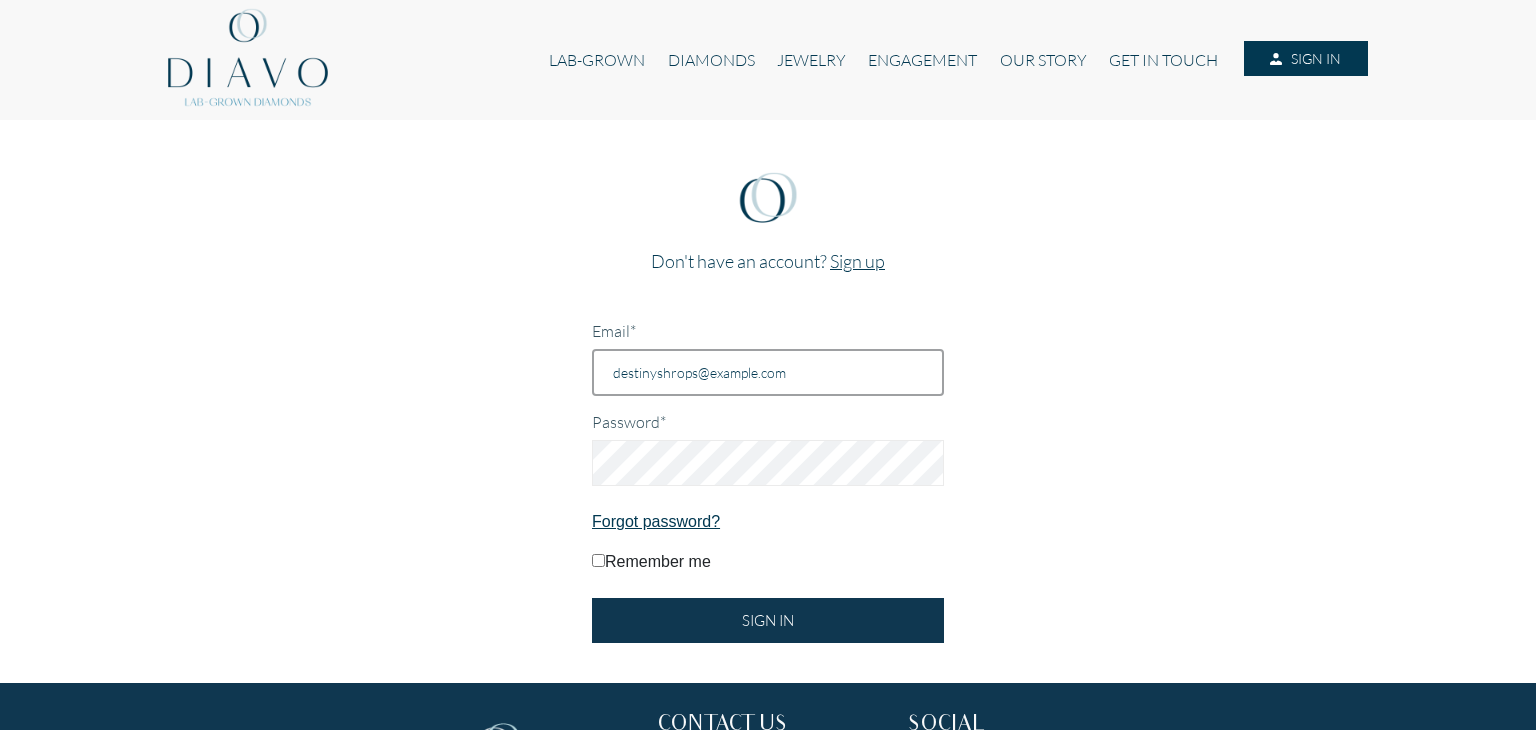 type on "[EMAIL]" 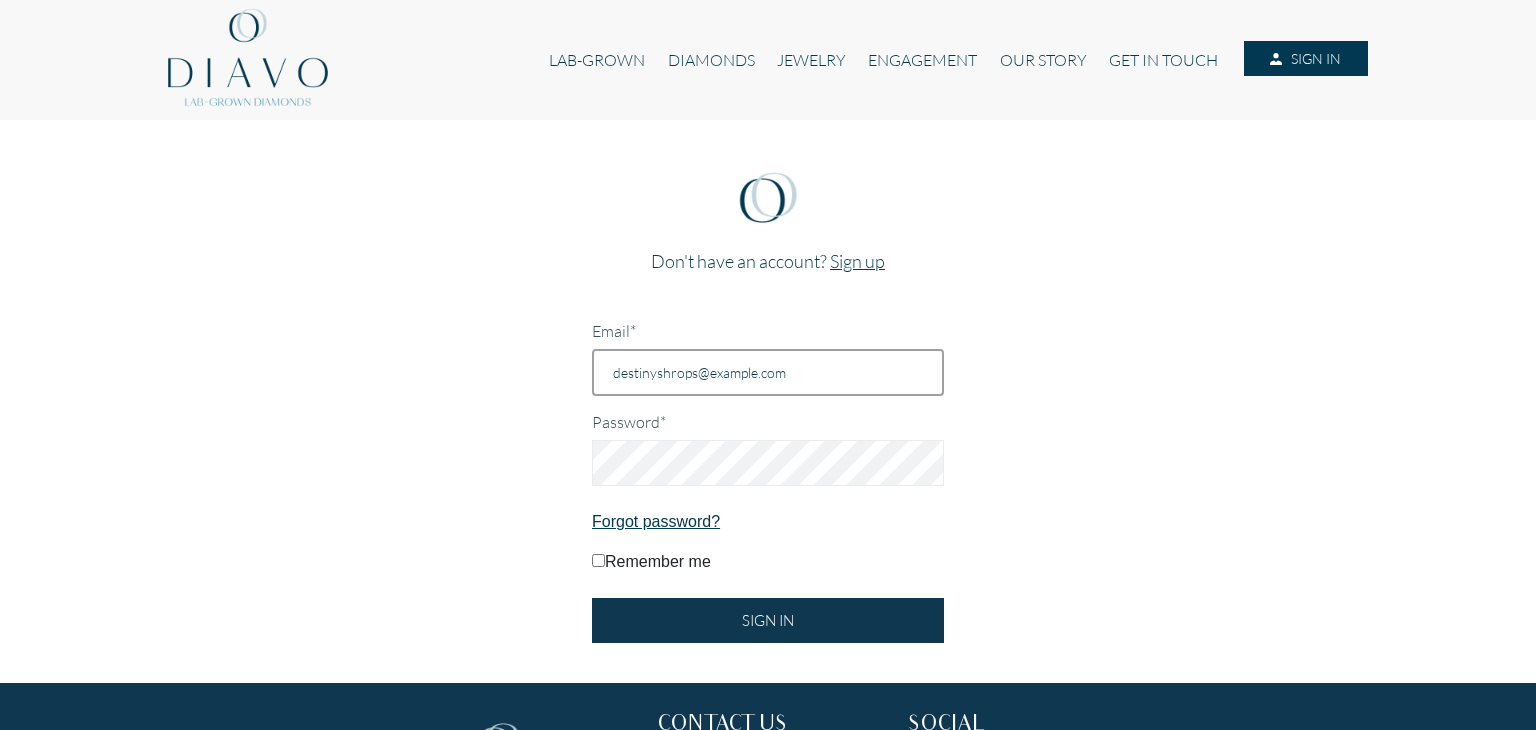 click on "SIGN IN" at bounding box center (768, 620) 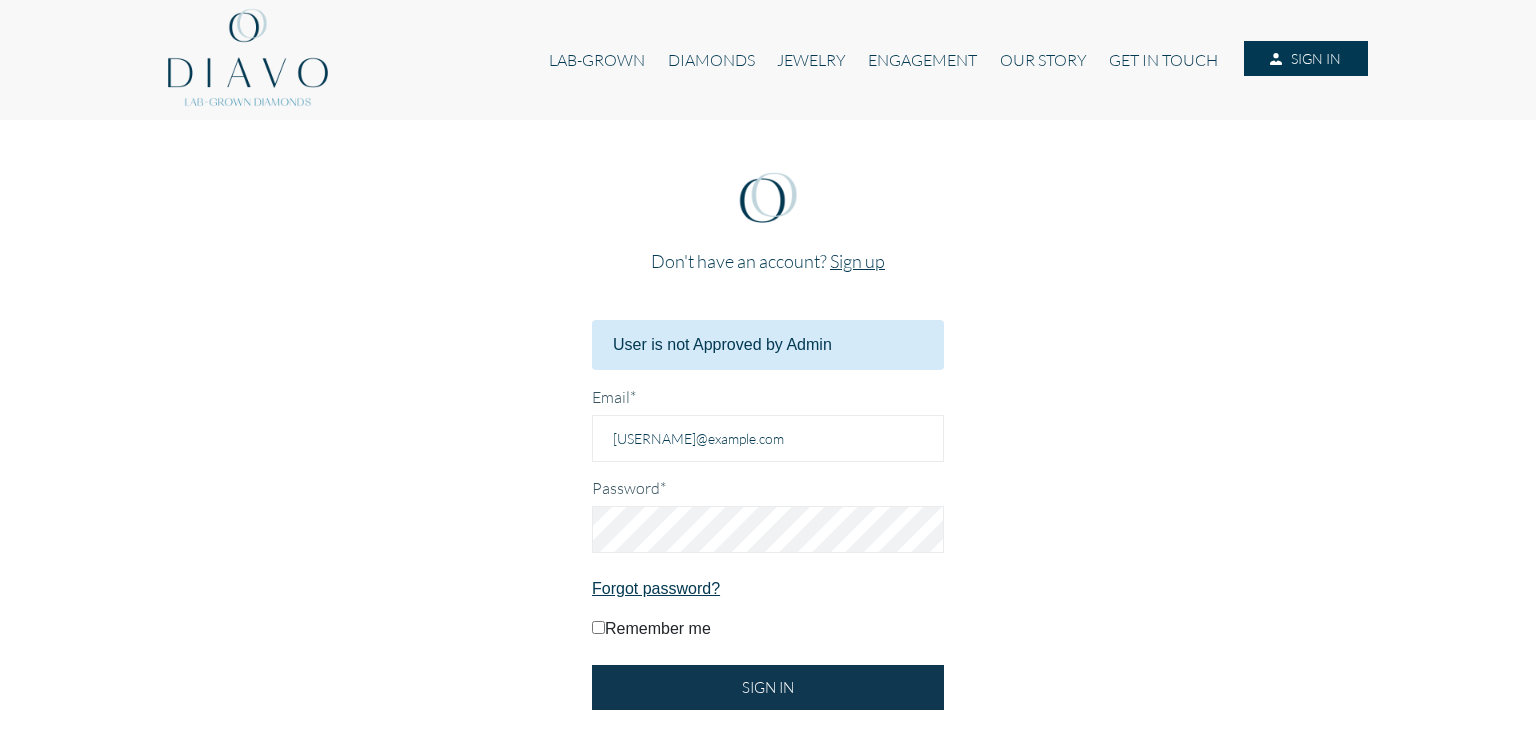 scroll, scrollTop: 0, scrollLeft: 0, axis: both 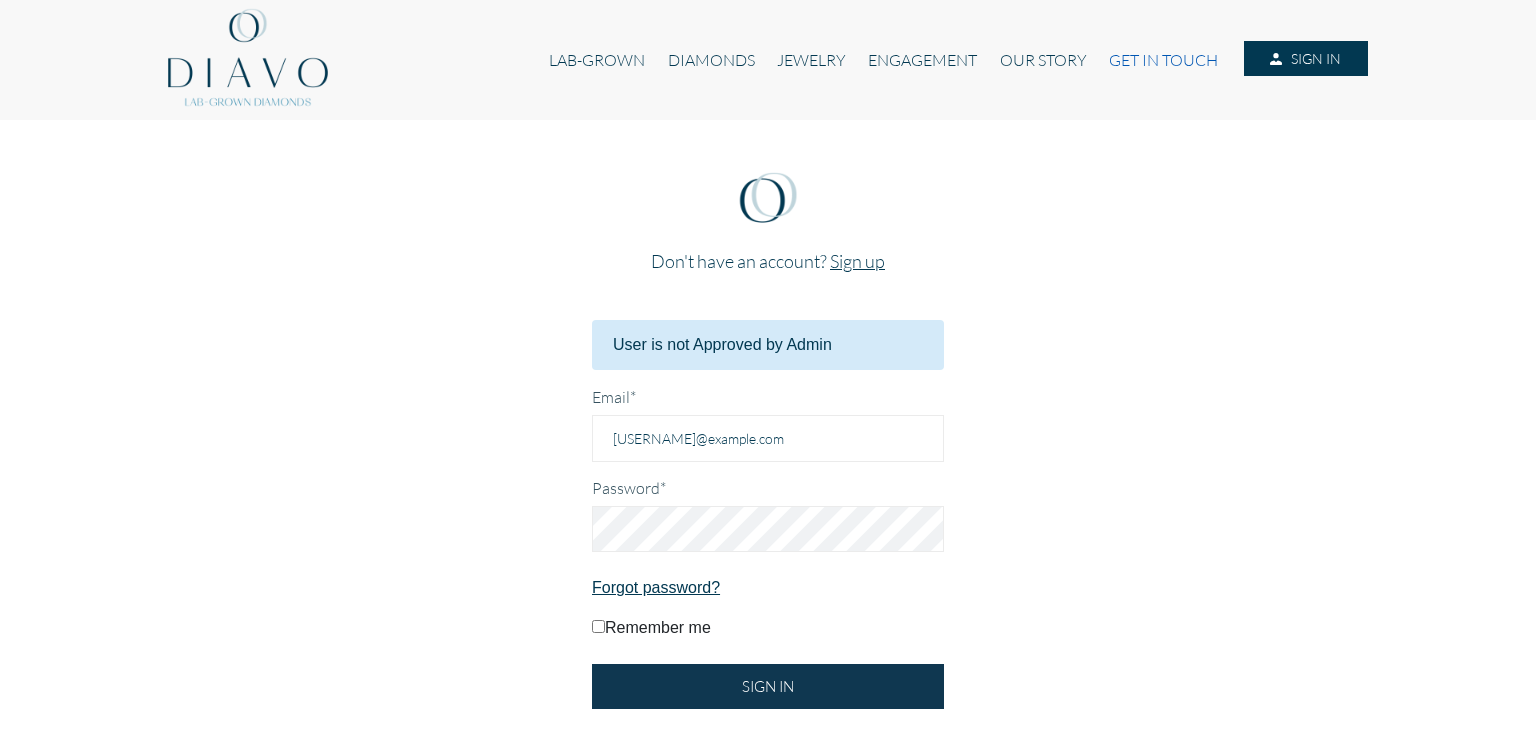 click on "GET IN TOUCH" at bounding box center [1163, 60] 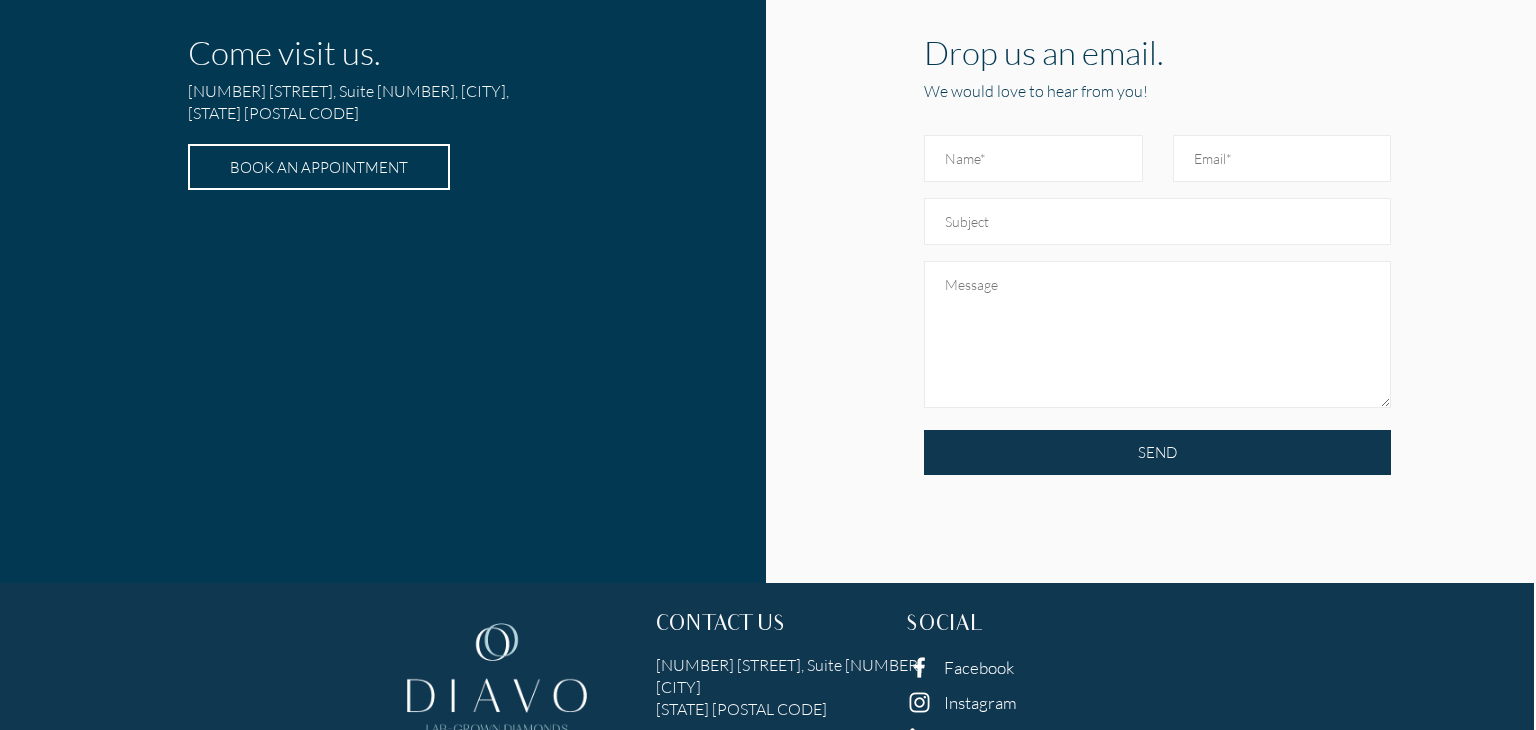 scroll, scrollTop: 697, scrollLeft: 2, axis: both 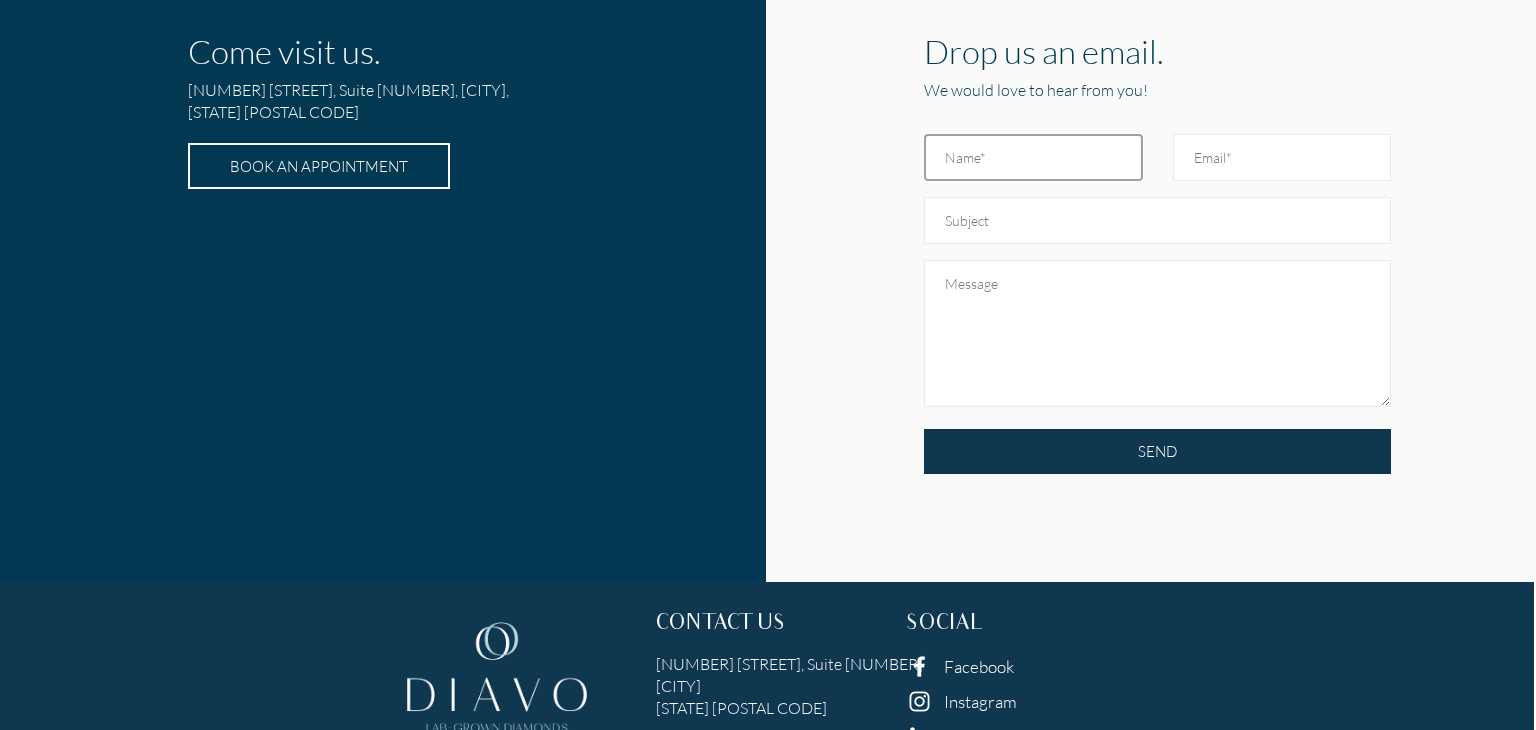click at bounding box center [1033, 157] 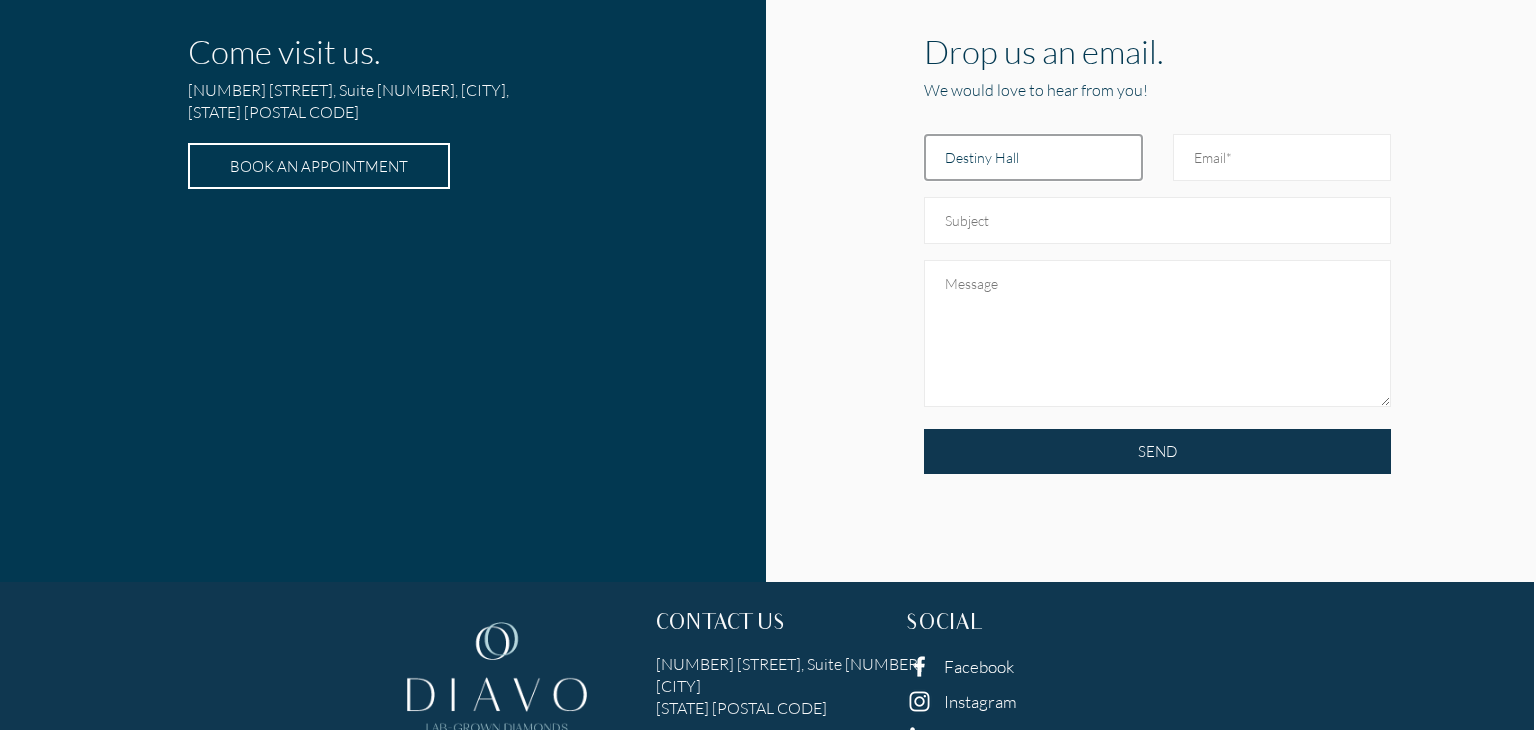type on "Destiny Hall" 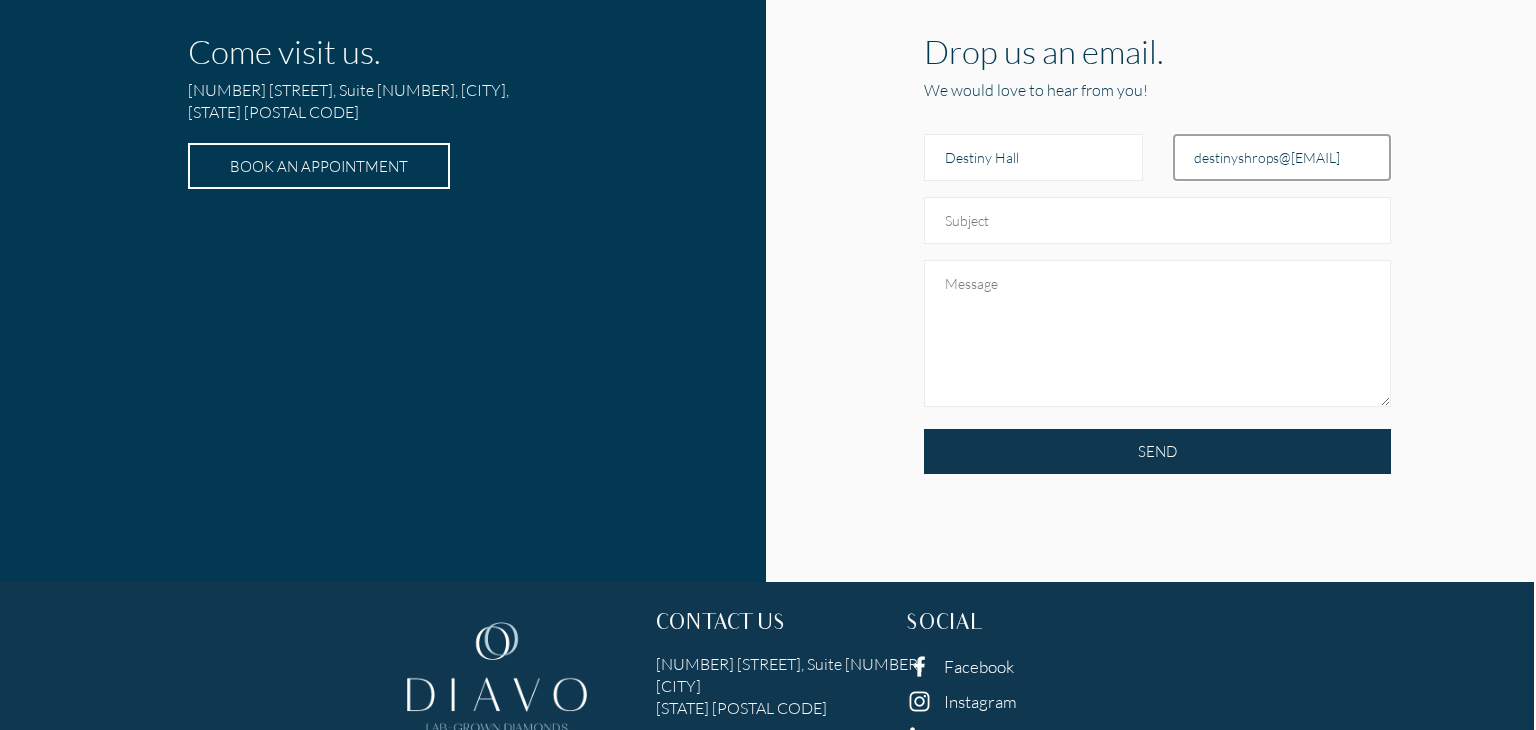 type on "destinyshrops@gmail.com" 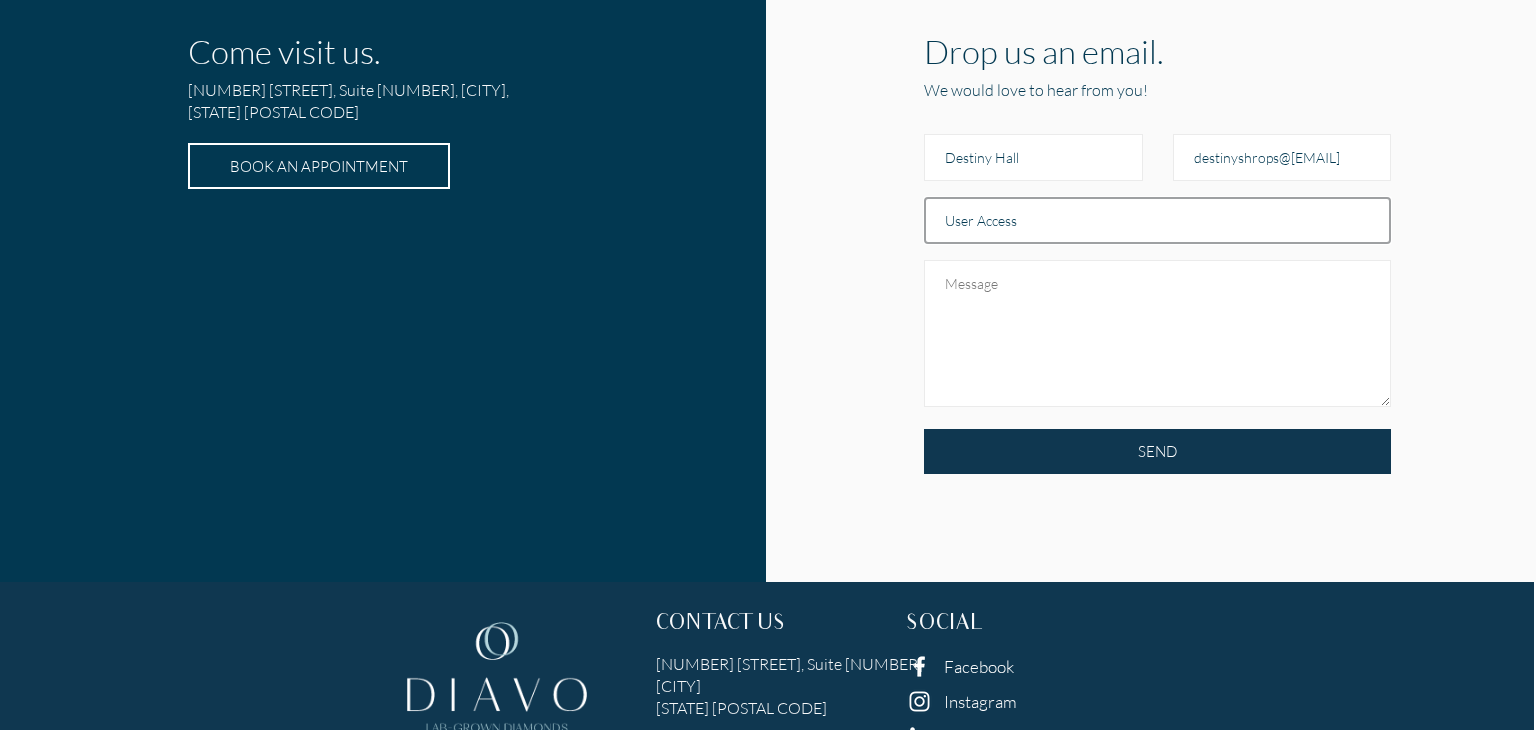 type on "User Access" 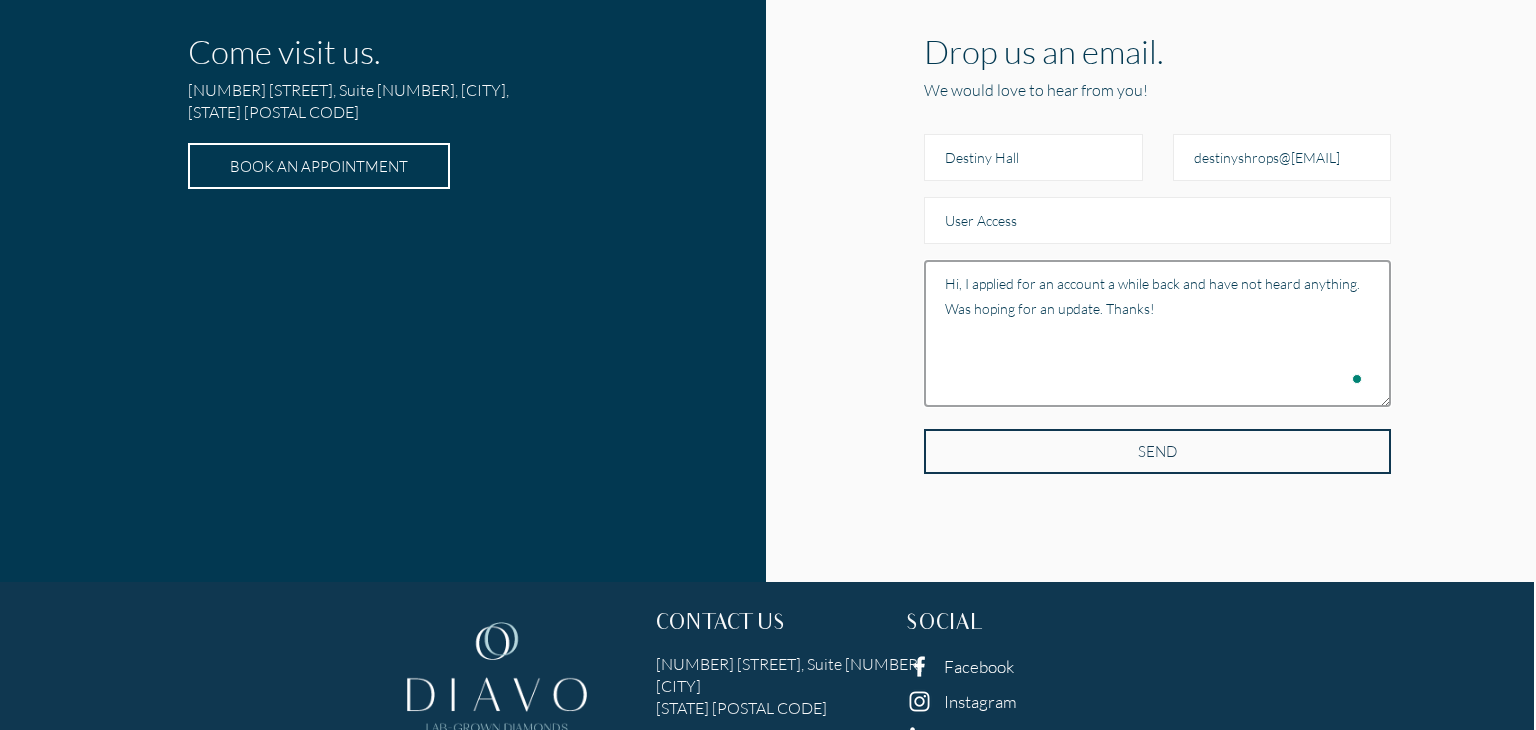 type on "Hi, I applied for an account a while back and have not heard anything. Was hoping for an update. Thanks!" 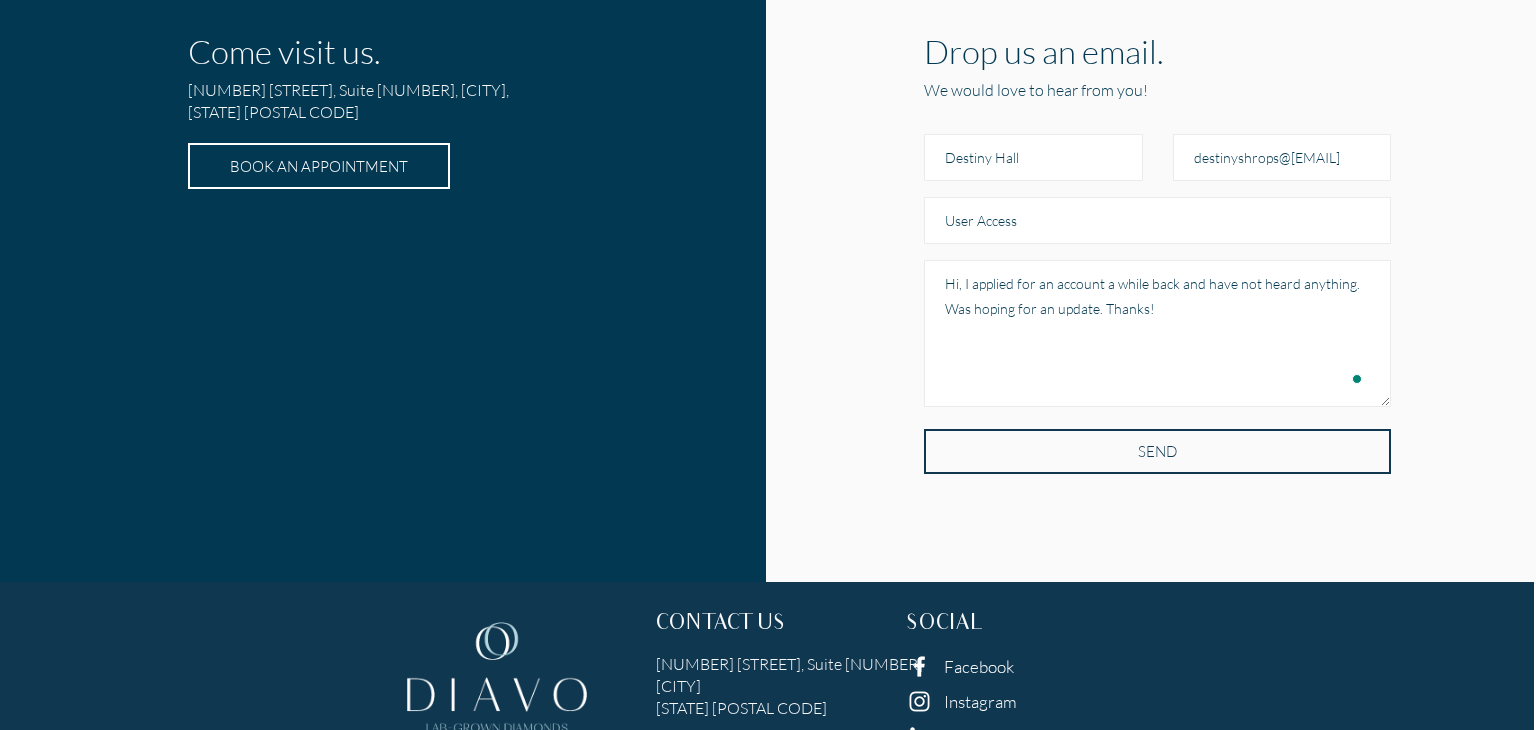 click on "SEND" at bounding box center [1157, 451] 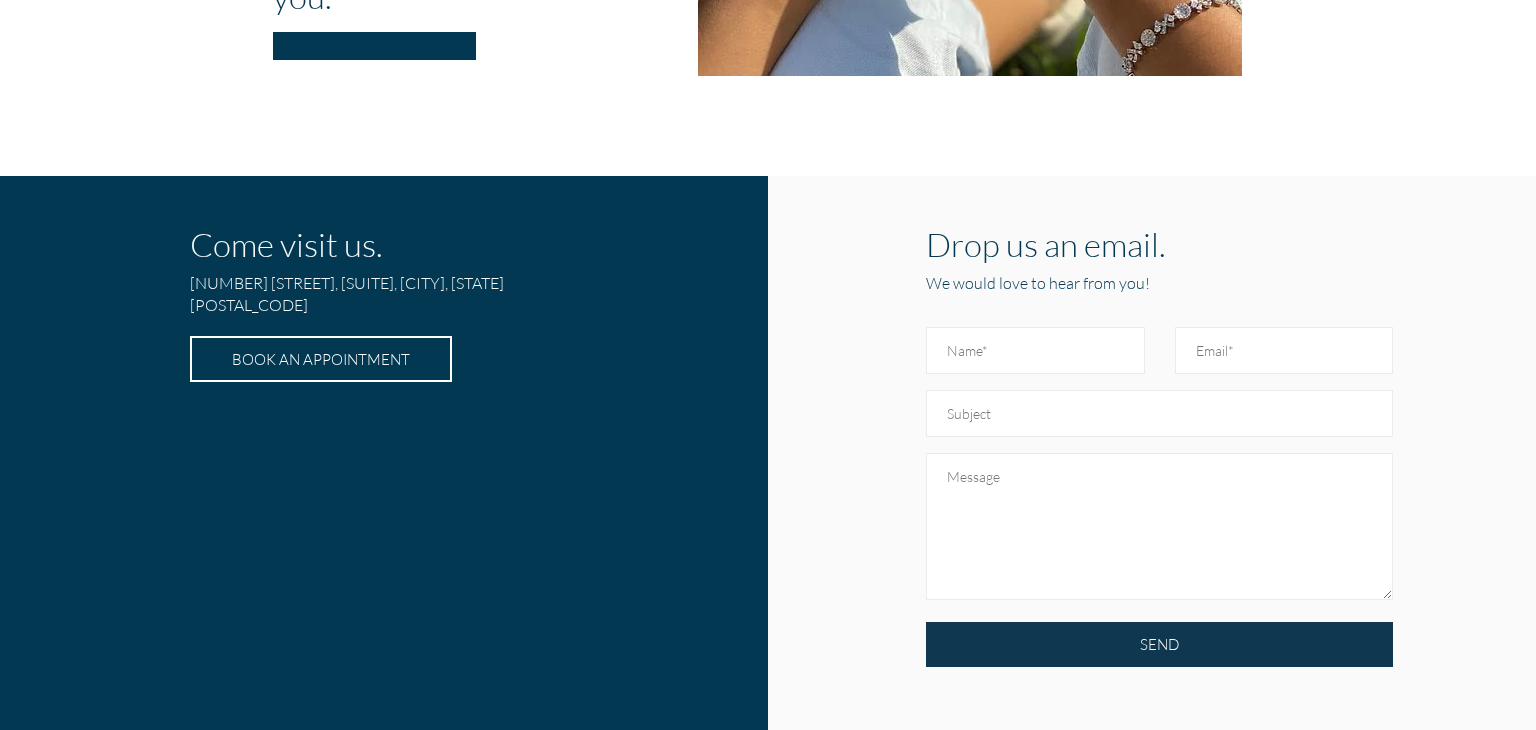 scroll, scrollTop: 505, scrollLeft: 0, axis: vertical 